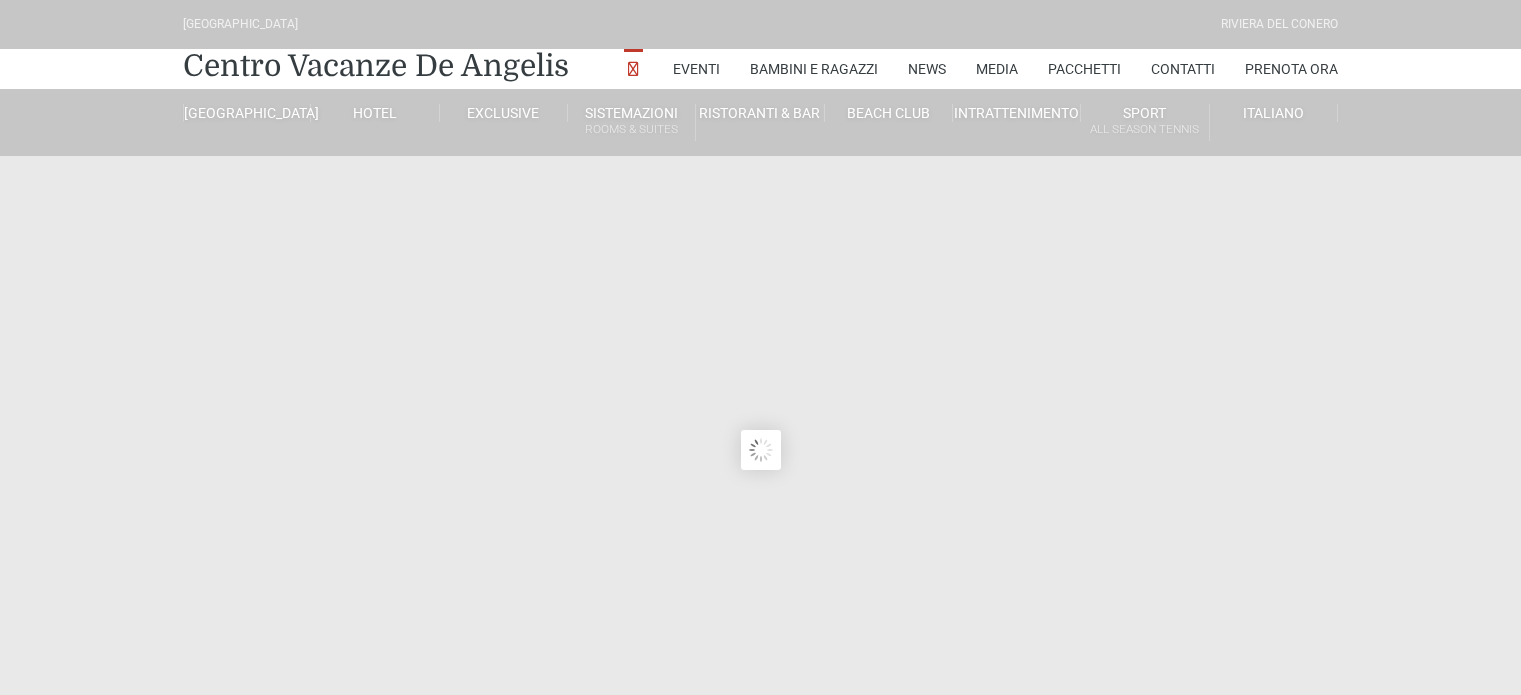 scroll, scrollTop: 0, scrollLeft: 0, axis: both 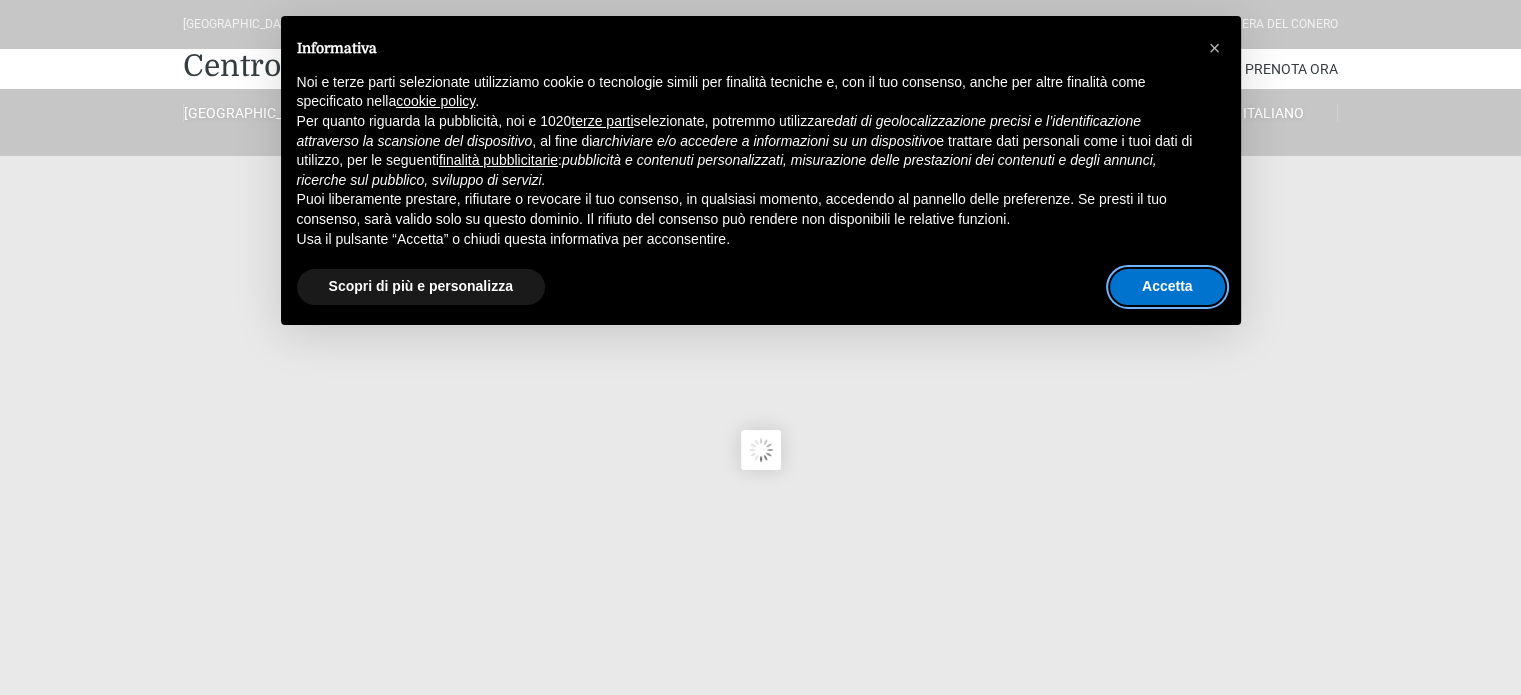 click on "Accetta" at bounding box center [1167, 287] 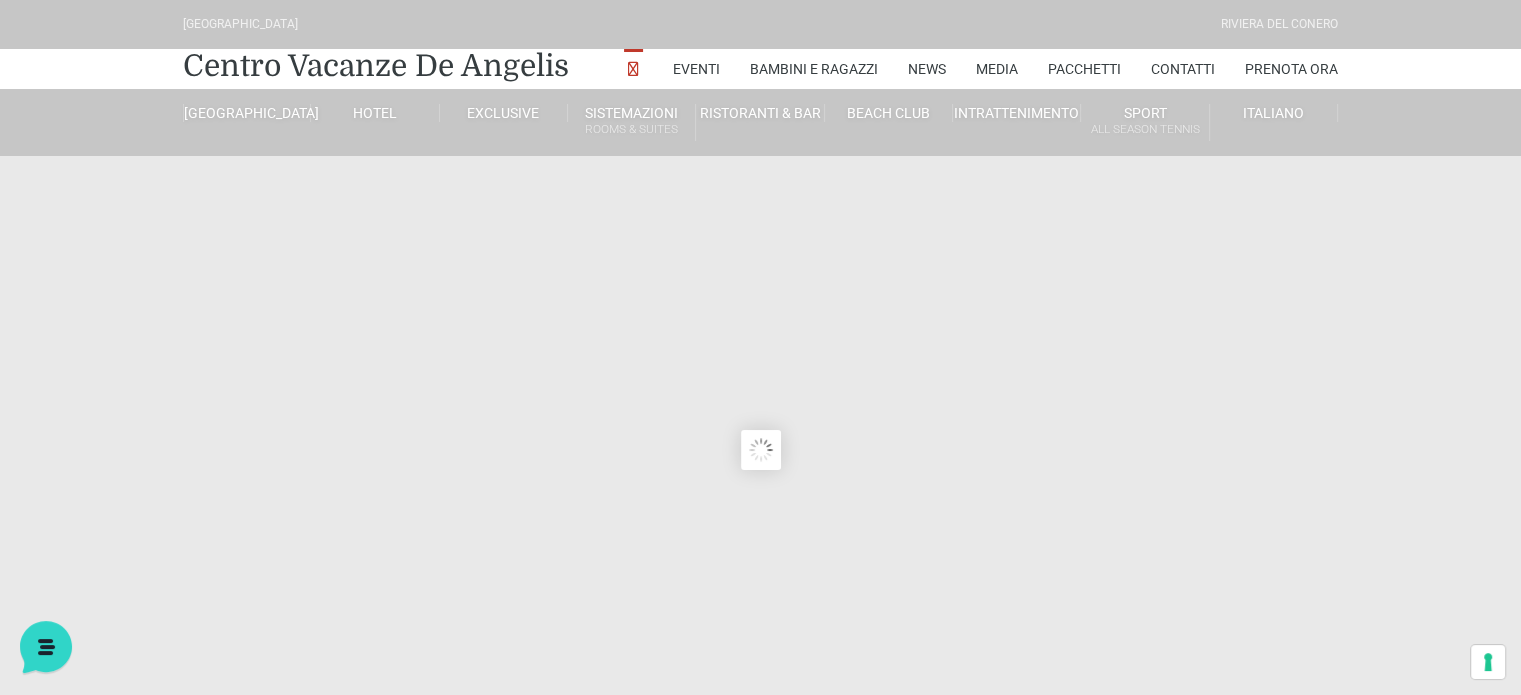 scroll, scrollTop: 0, scrollLeft: 0, axis: both 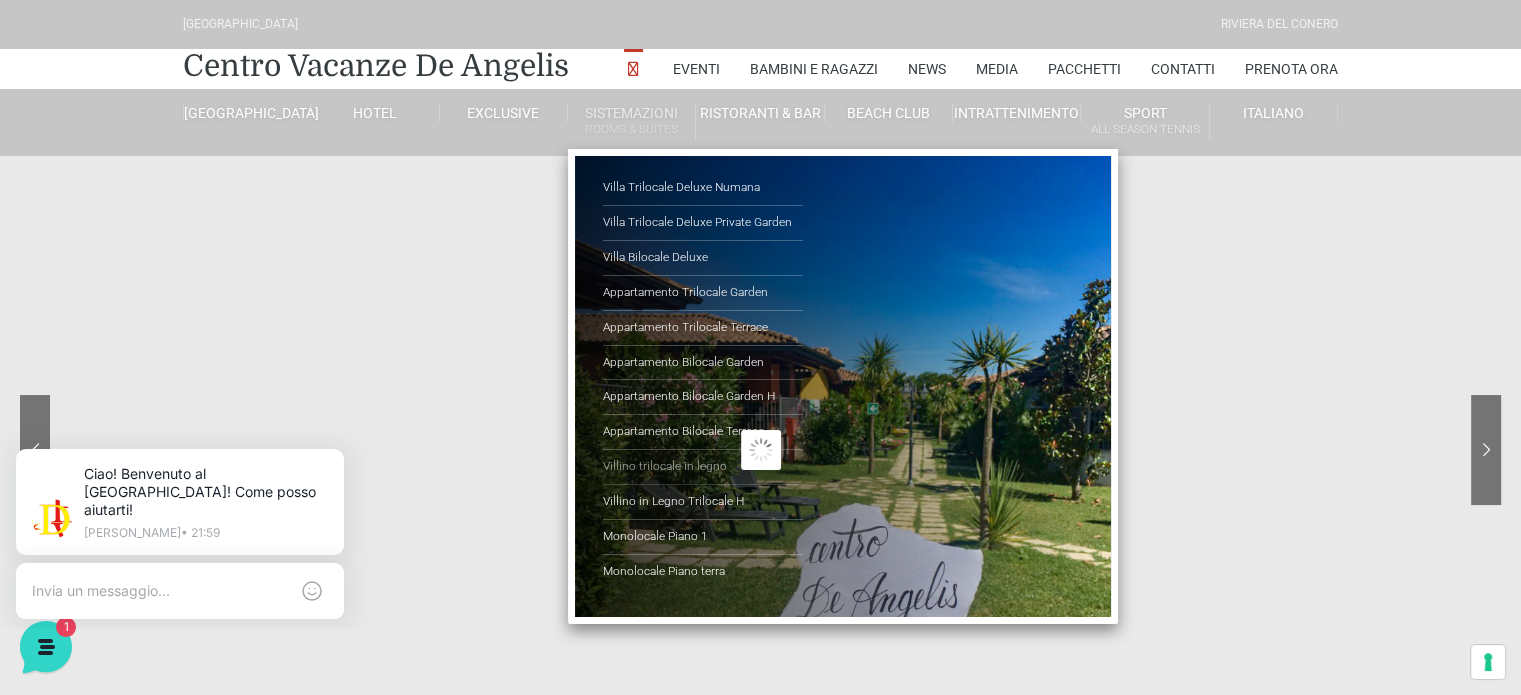 click on "Villino trilocale in legno" at bounding box center [703, 467] 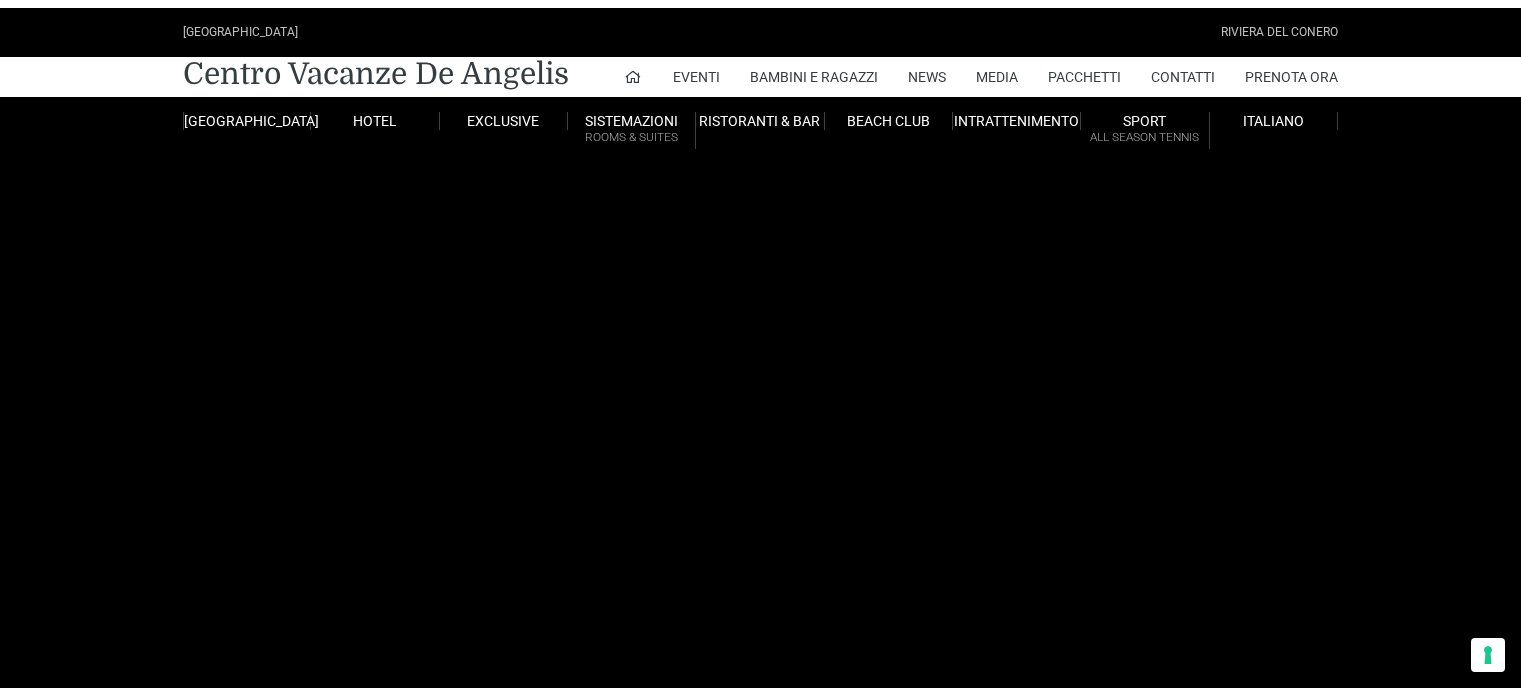 scroll, scrollTop: 0, scrollLeft: 0, axis: both 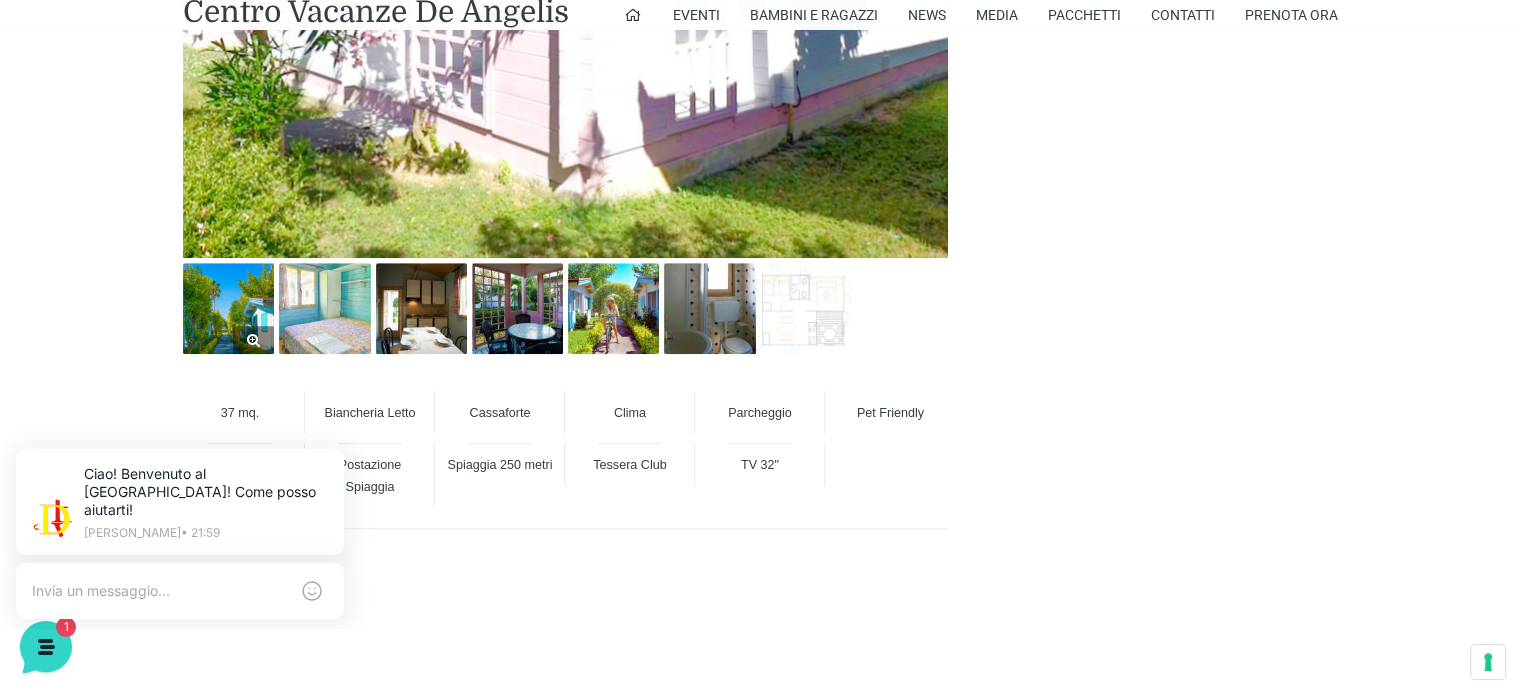 click at bounding box center [228, 308] 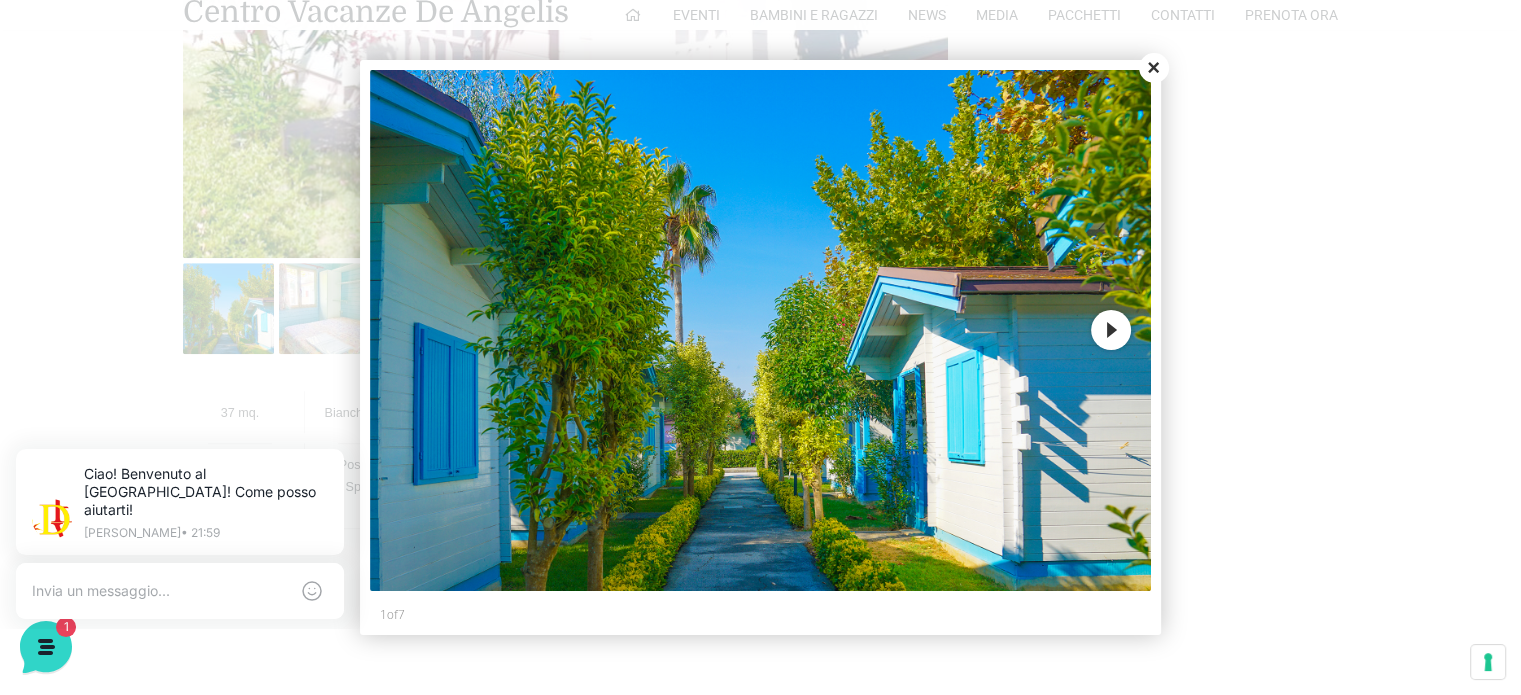 scroll, scrollTop: 1200, scrollLeft: 0, axis: vertical 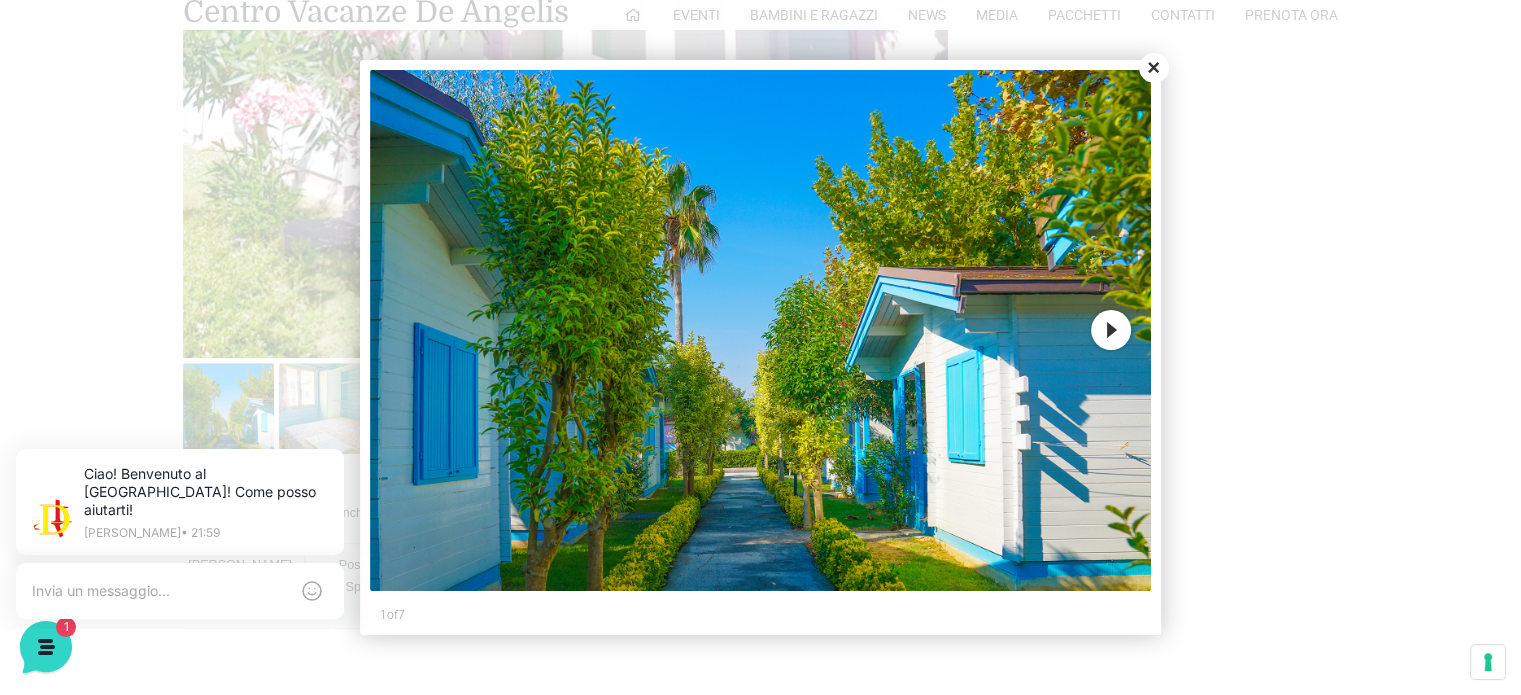 click on "Next" at bounding box center [1111, 330] 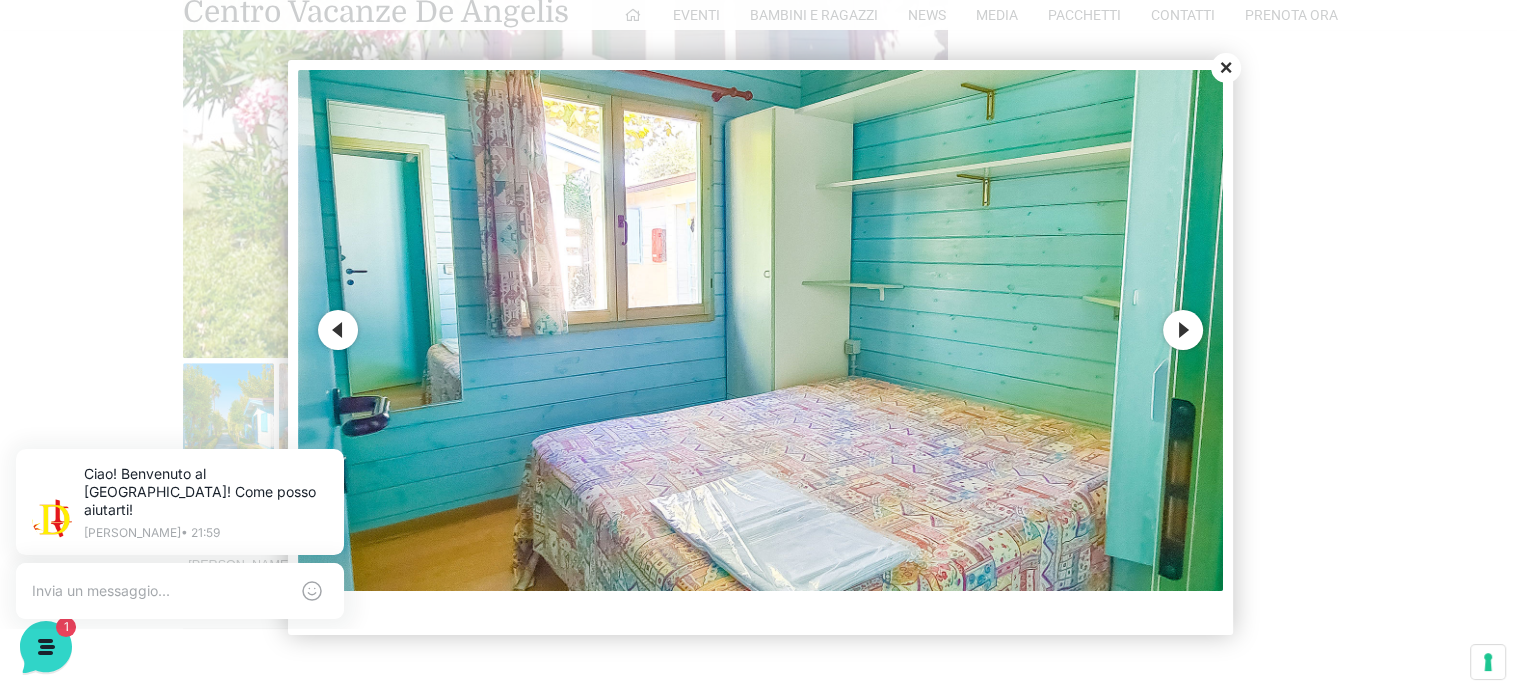 click on "Next" at bounding box center [1183, 330] 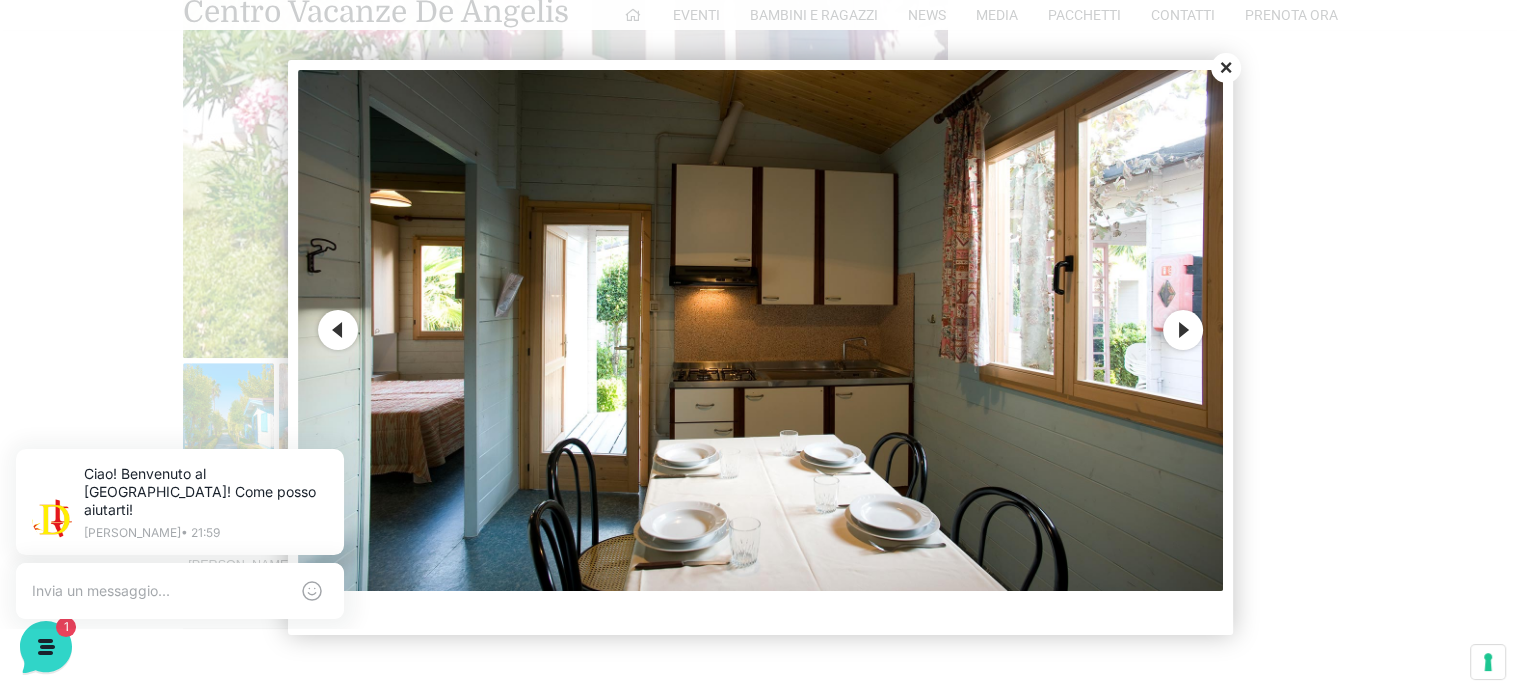 click on "Next" at bounding box center [1183, 330] 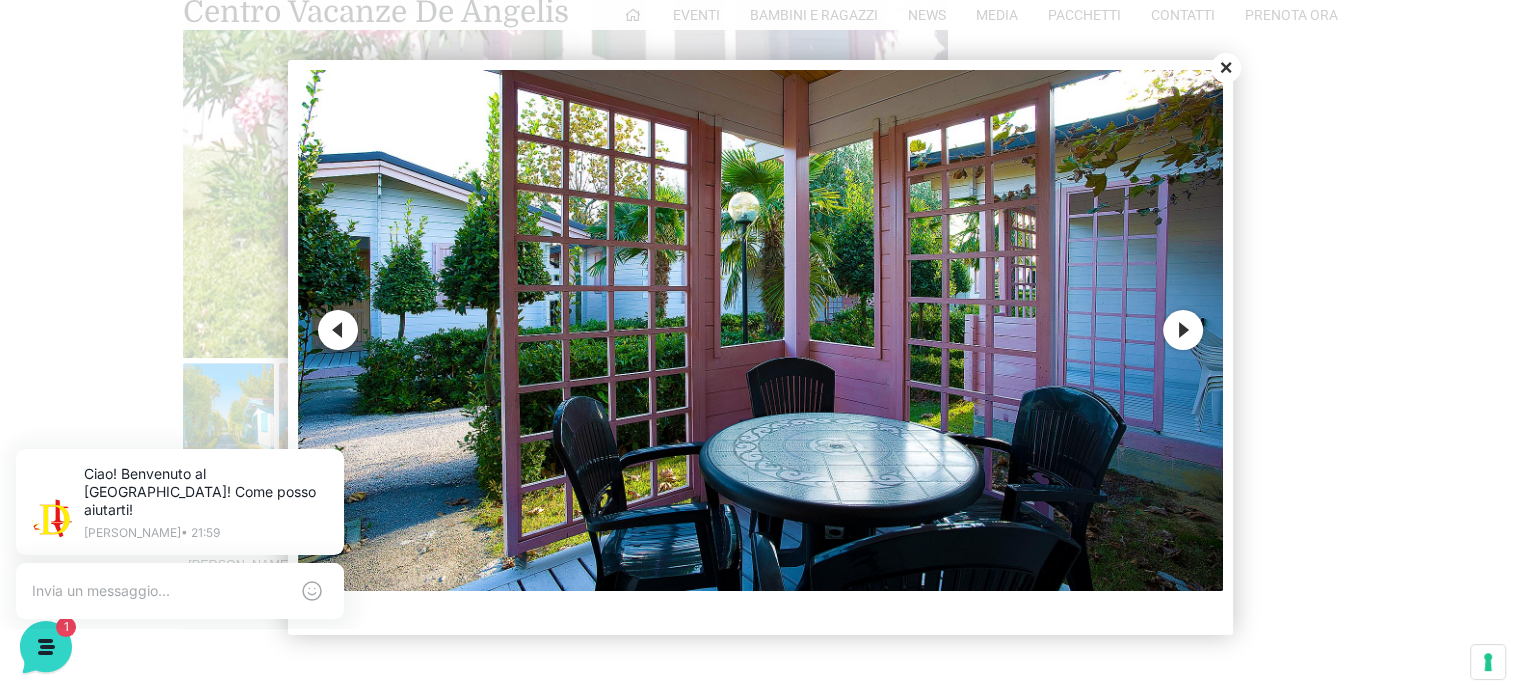 click on "Next" at bounding box center [1183, 330] 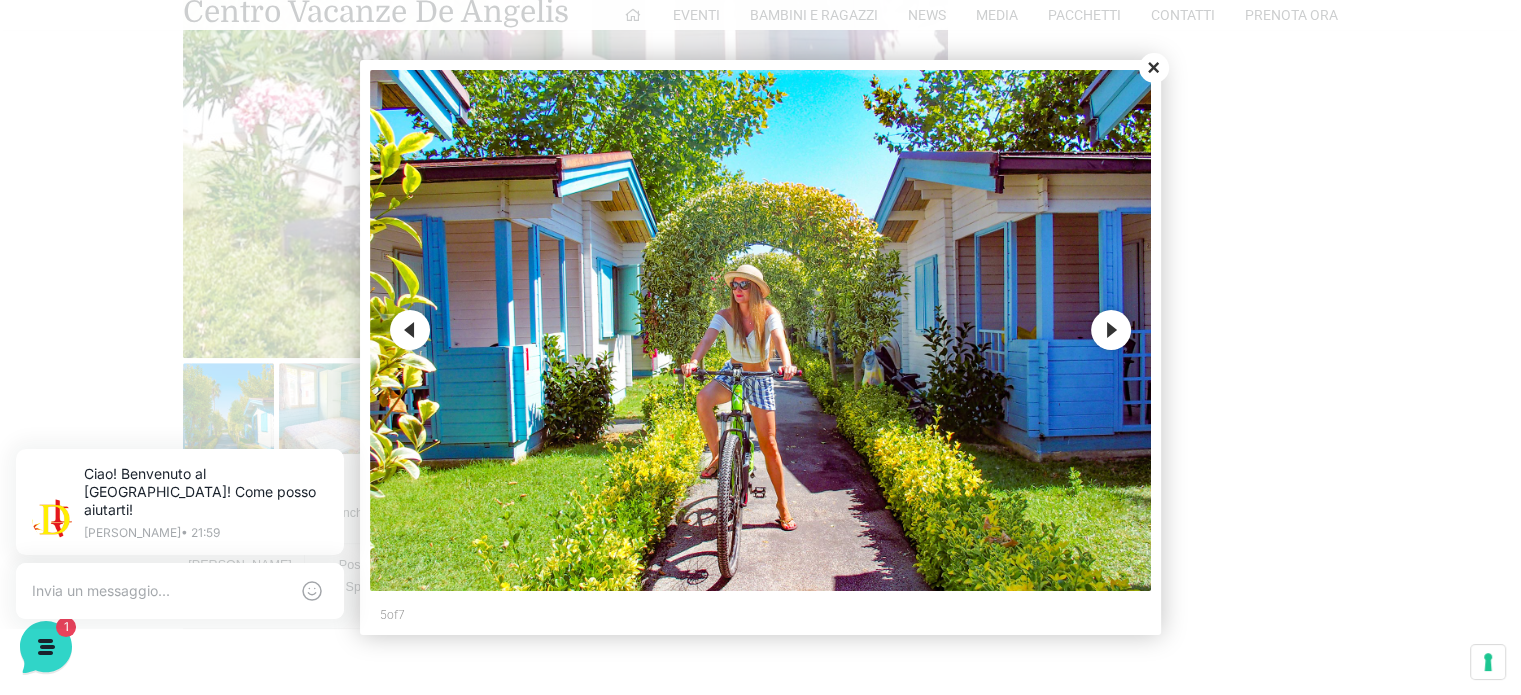 click on "Next" at bounding box center [1111, 330] 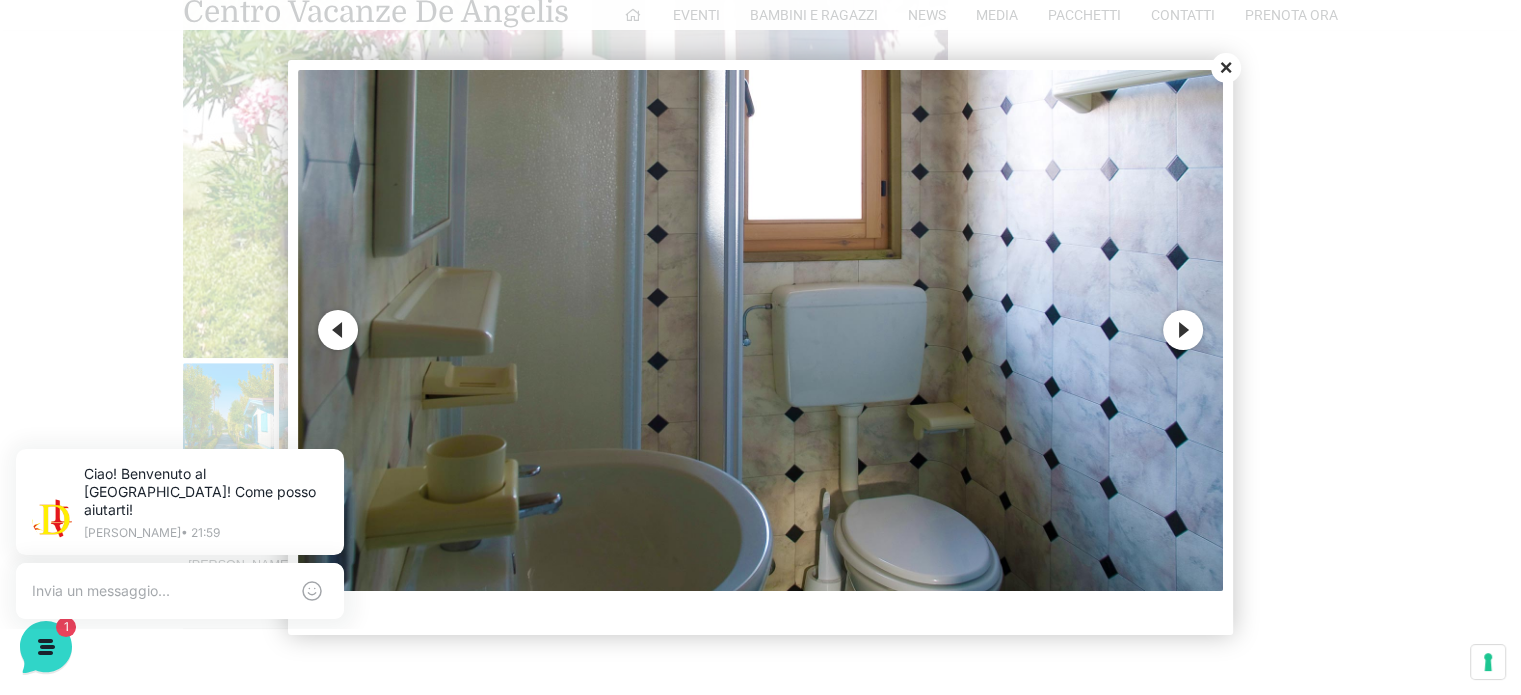 click on "Next" at bounding box center (1183, 330) 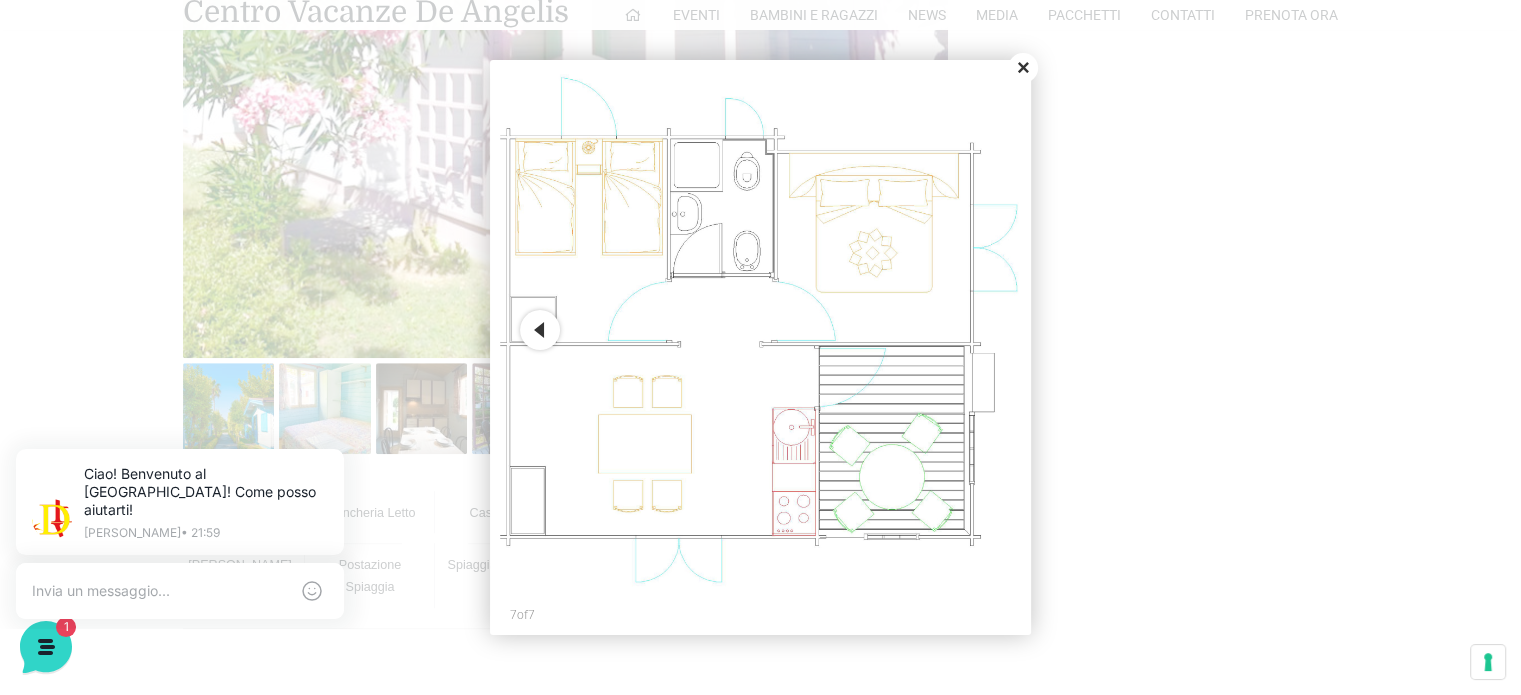 click on "Close" at bounding box center [1023, 68] 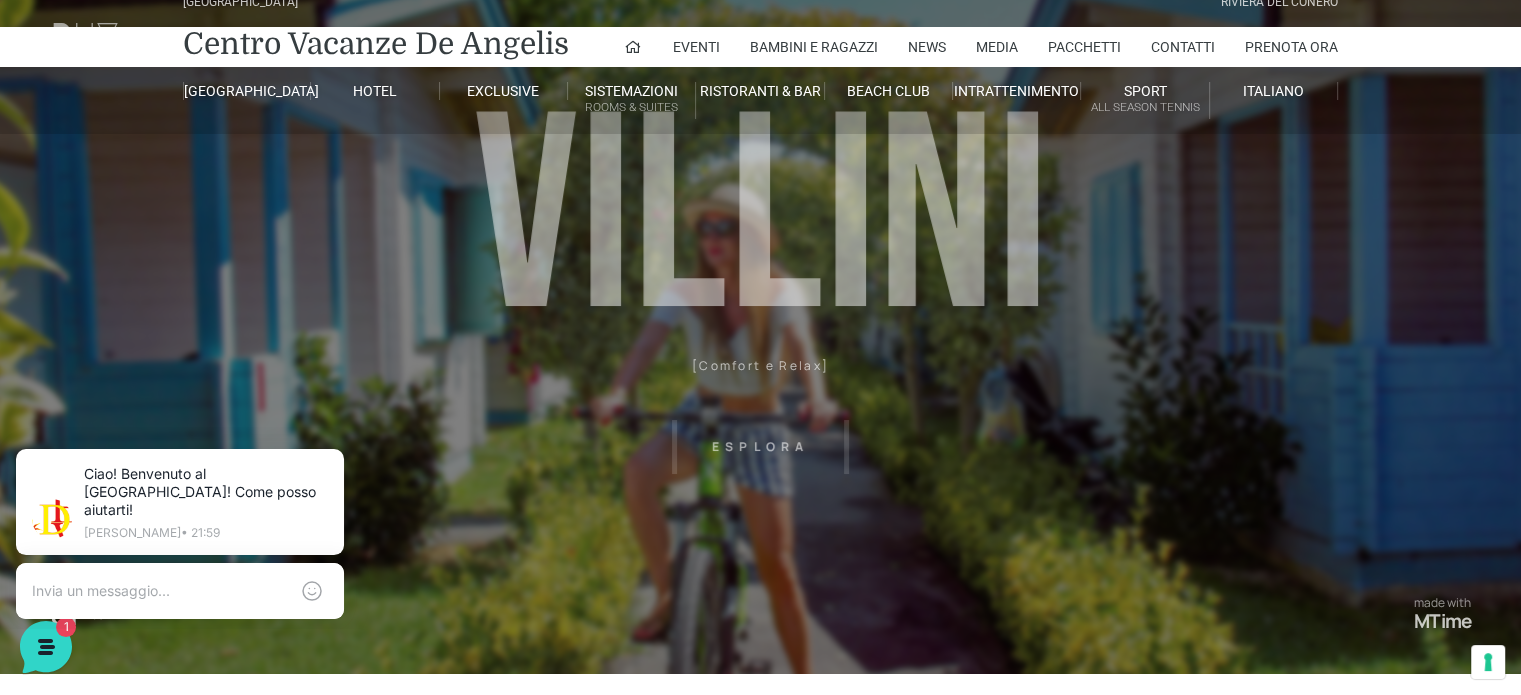 scroll, scrollTop: 0, scrollLeft: 0, axis: both 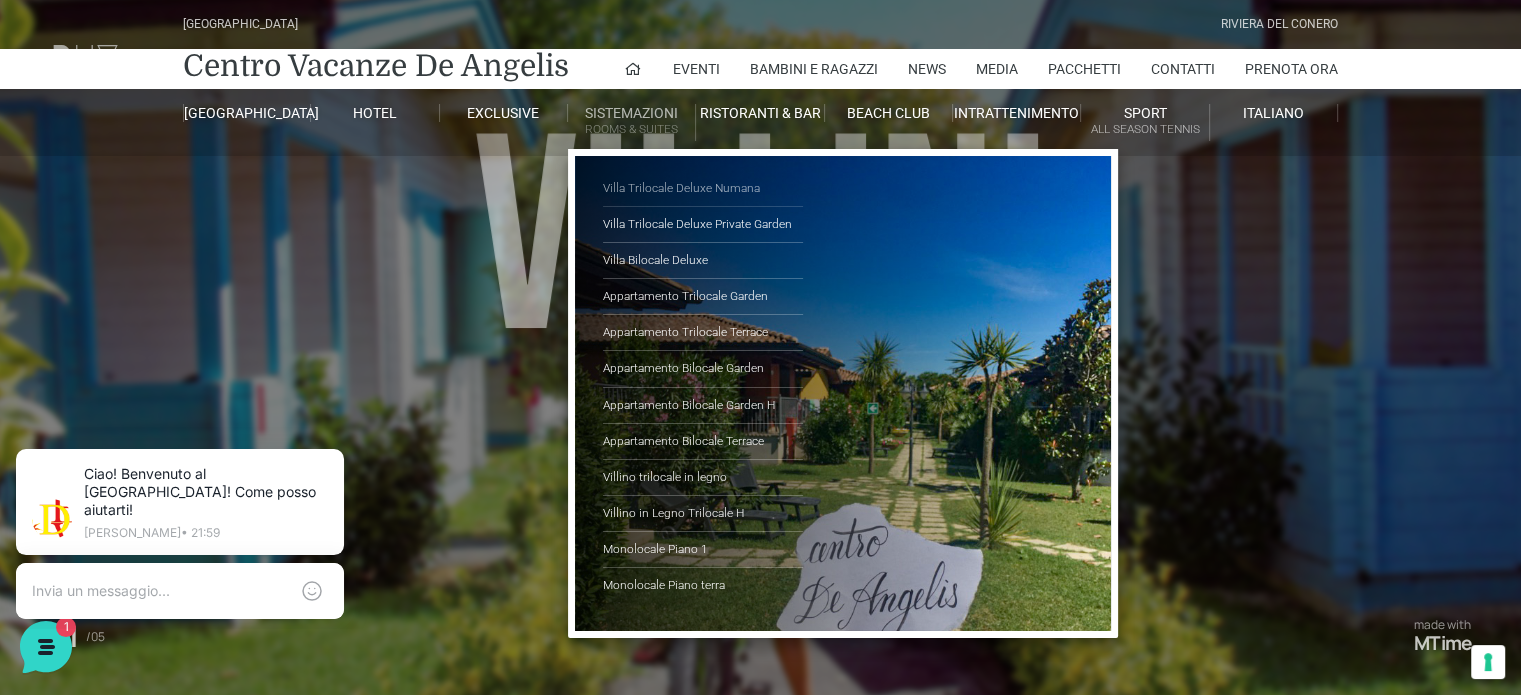 click on "Villa Trilocale Deluxe Numana" at bounding box center [703, 189] 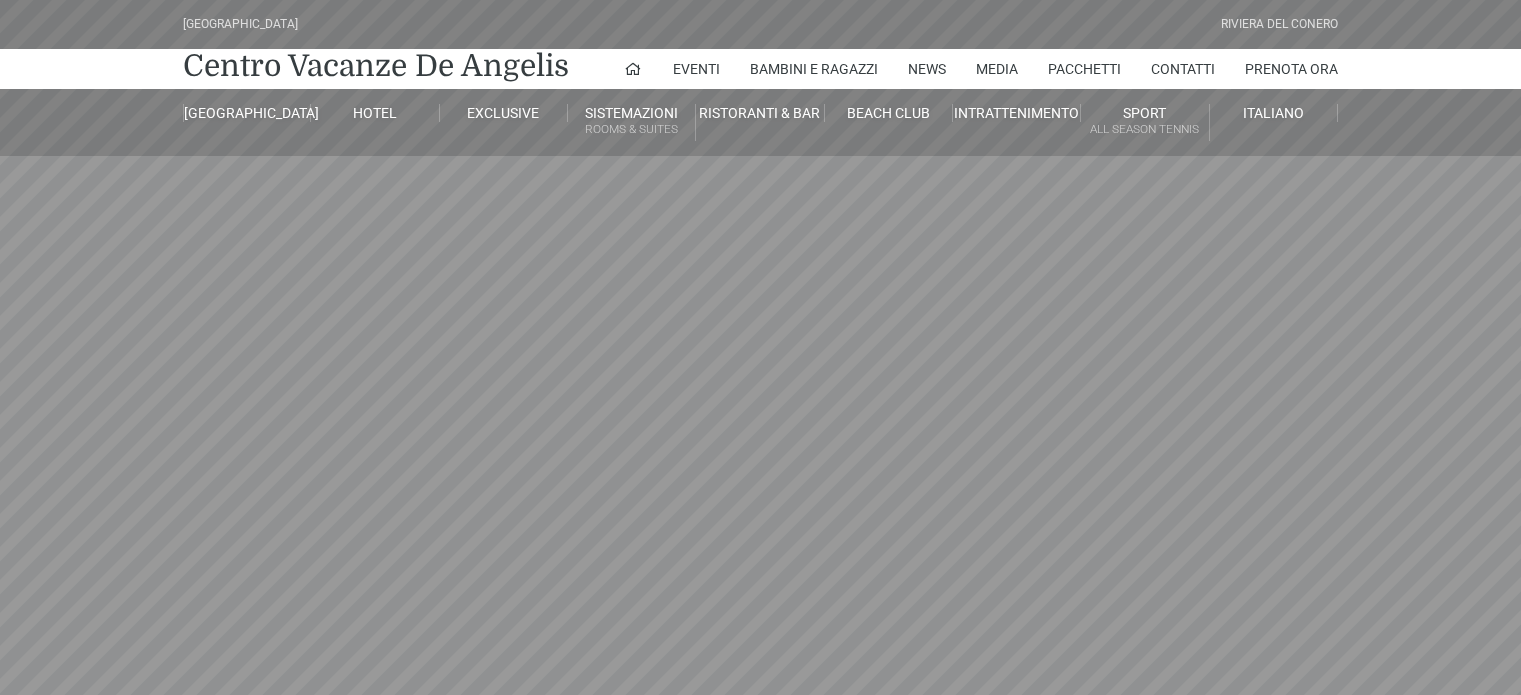 scroll, scrollTop: 0, scrollLeft: 0, axis: both 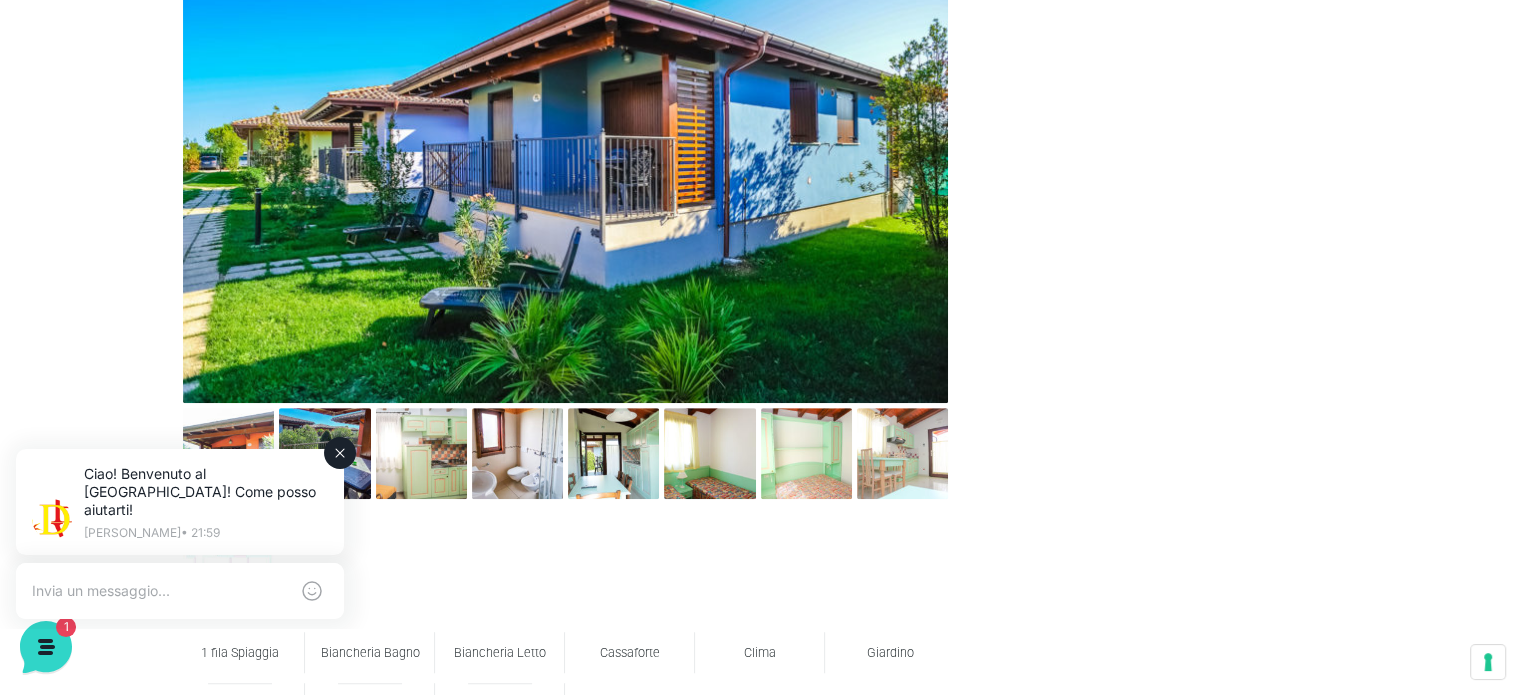 click on "Ciao! Benvenuto al Centro Vacanze Resort! Come posso aiutarti! Jerry  •   21:59" at bounding box center [180, 504] 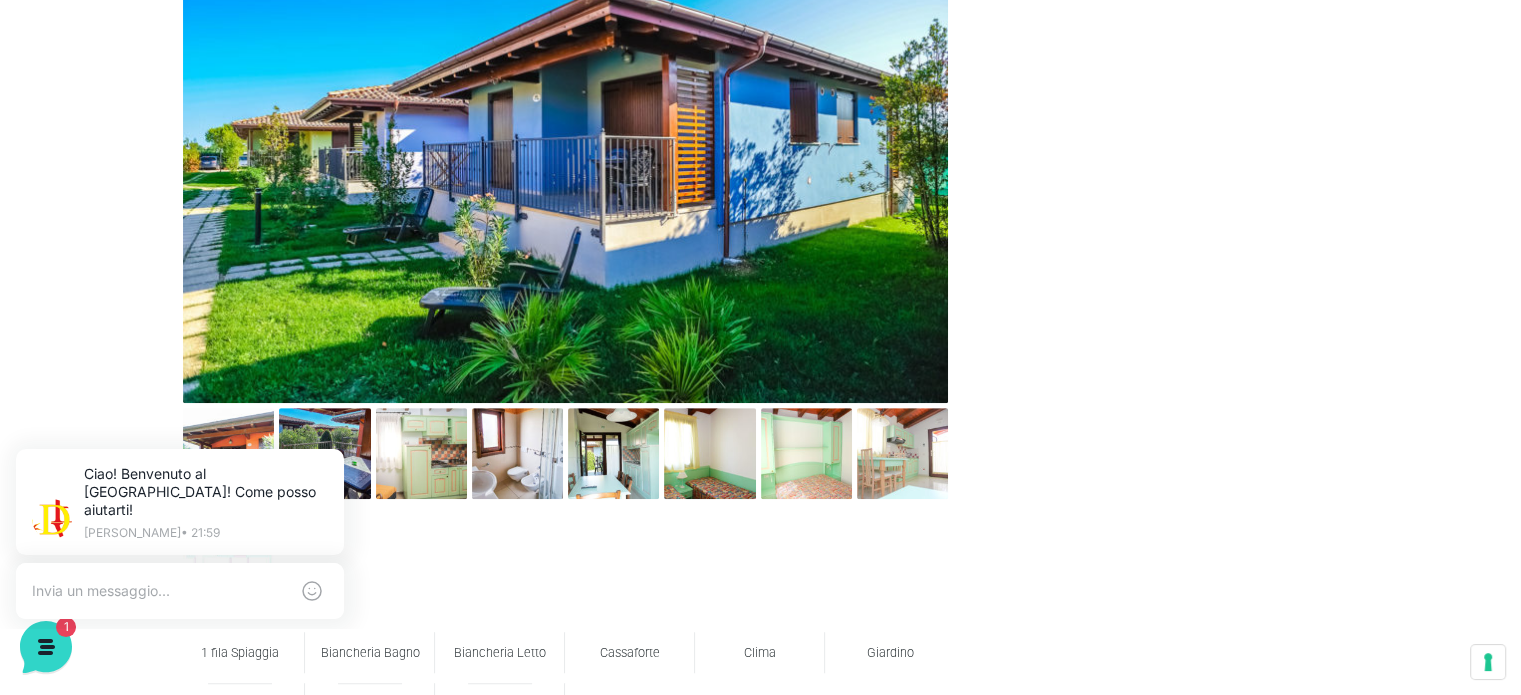 click at bounding box center (565, 148) 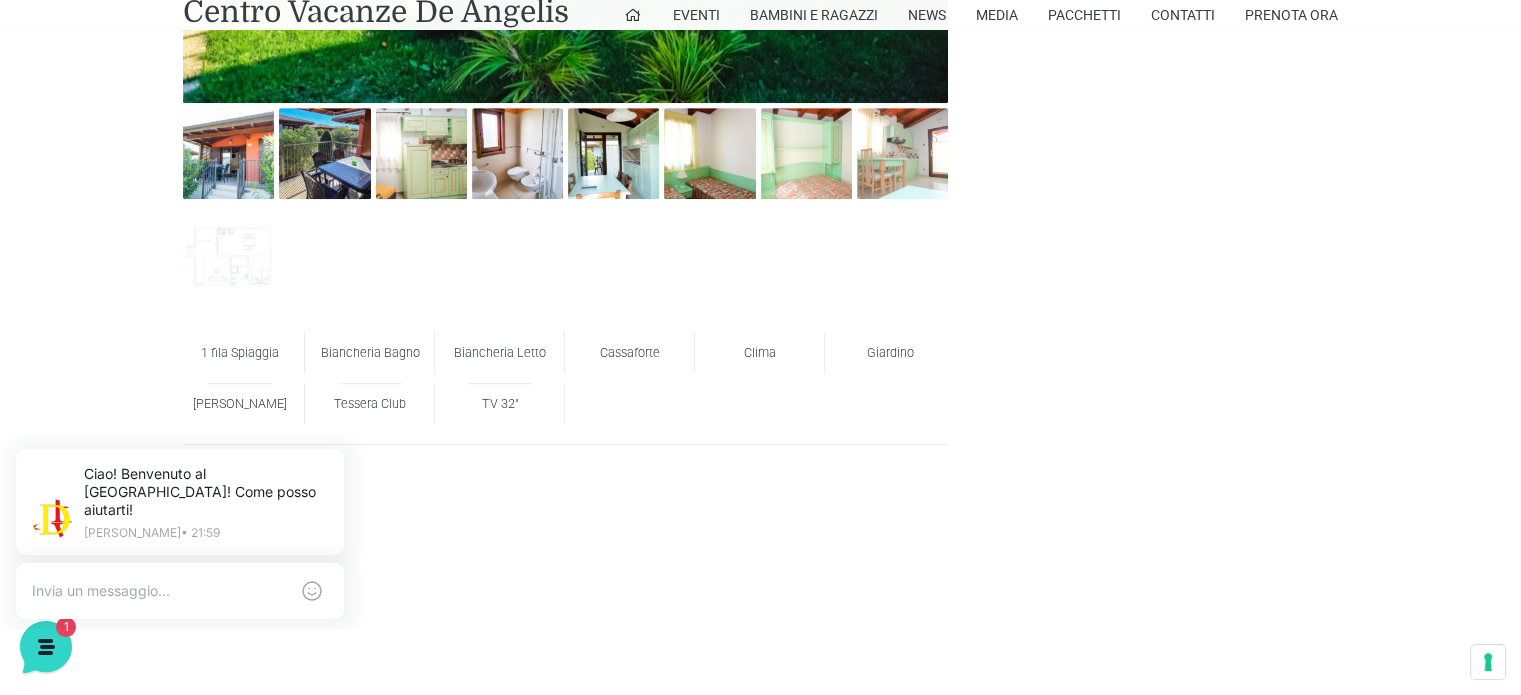 scroll, scrollTop: 1600, scrollLeft: 0, axis: vertical 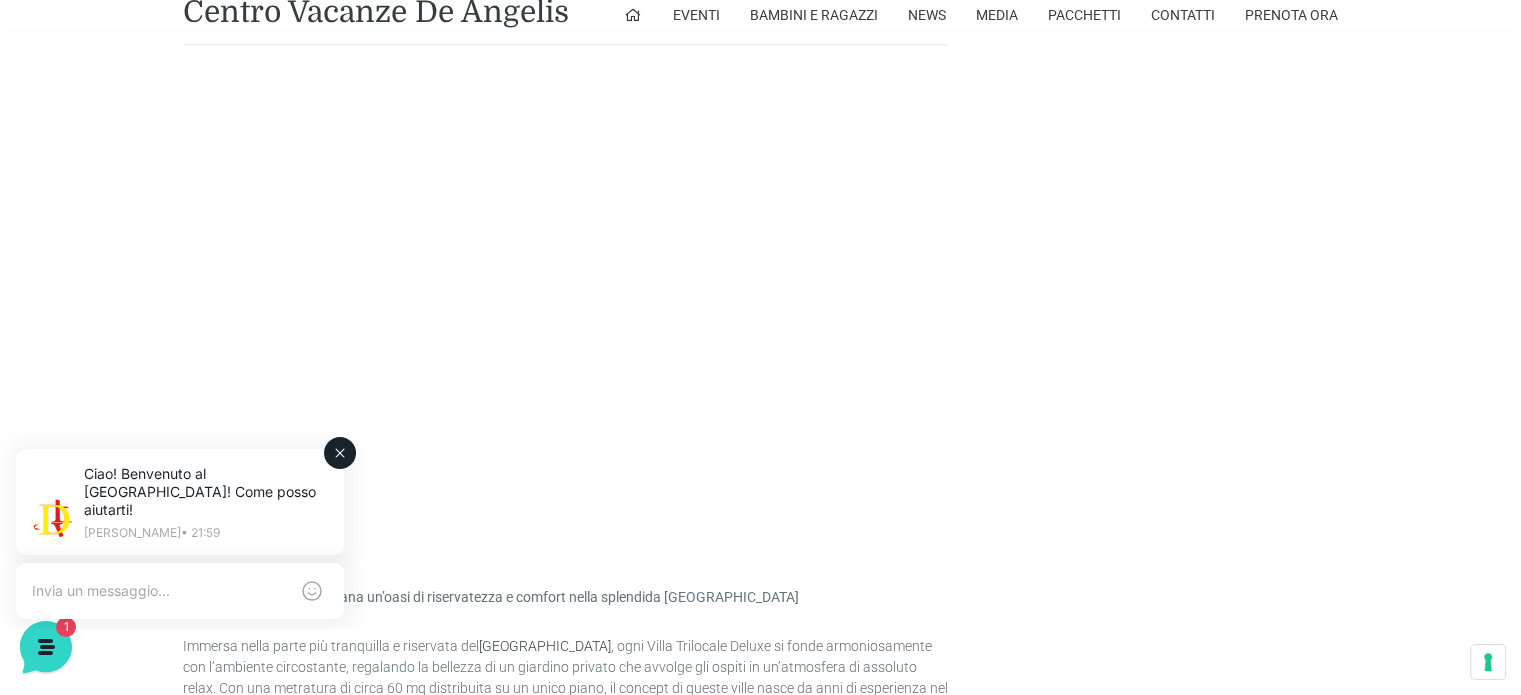 click 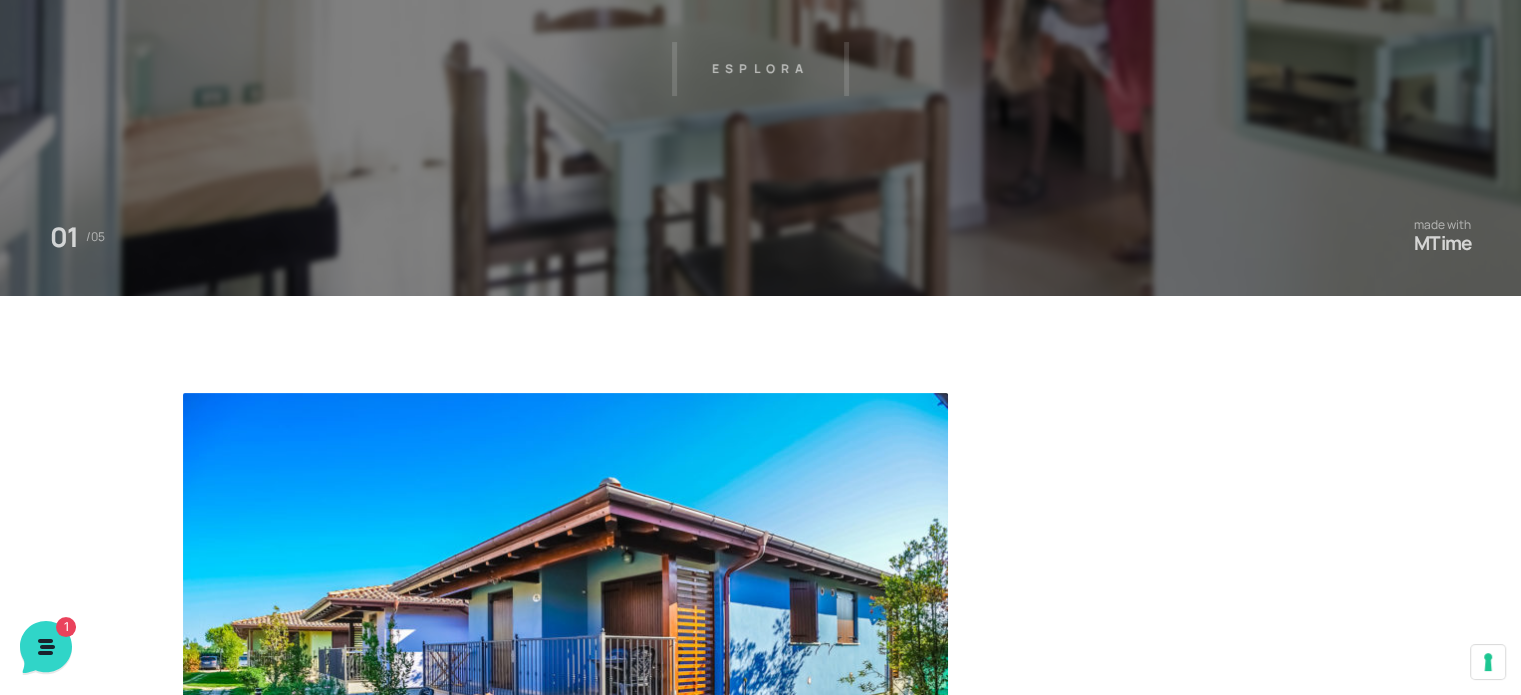 scroll, scrollTop: 0, scrollLeft: 0, axis: both 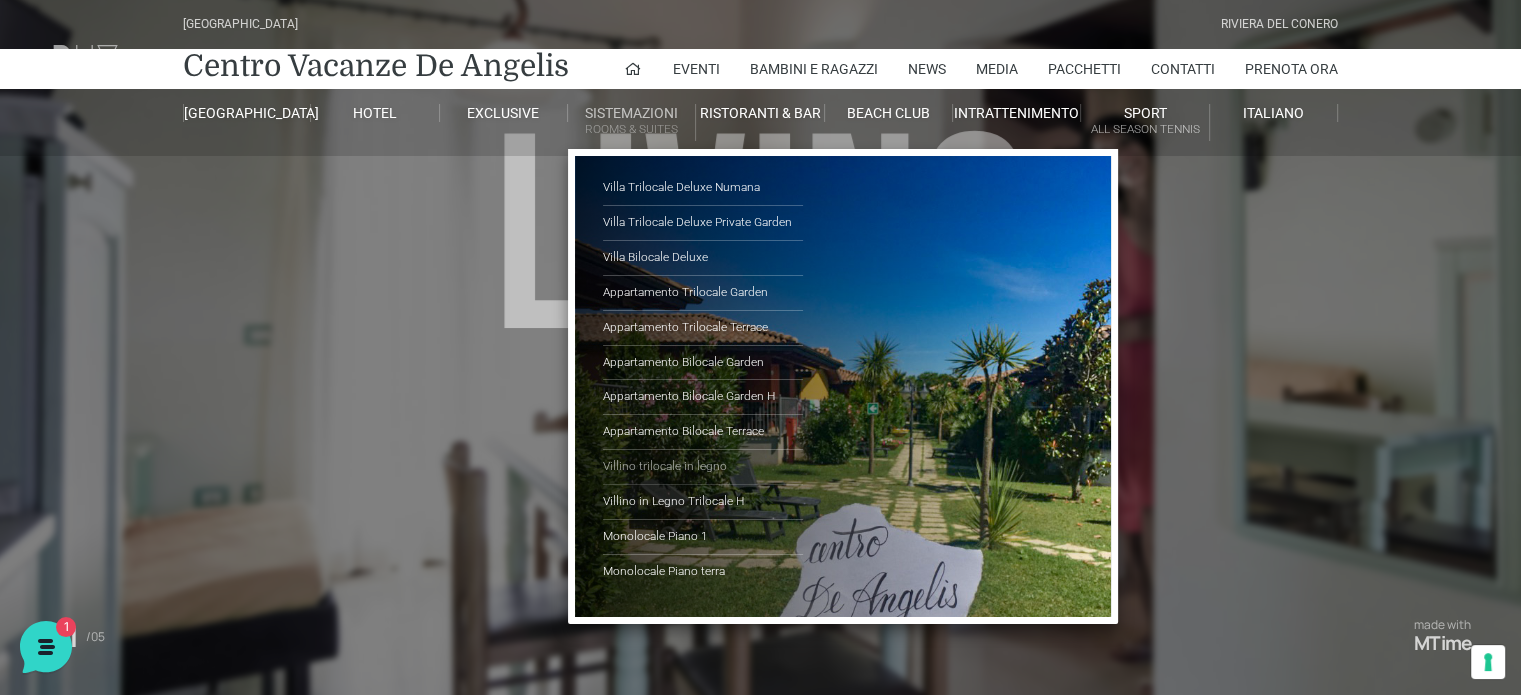 click on "Villino trilocale in legno" at bounding box center (703, 467) 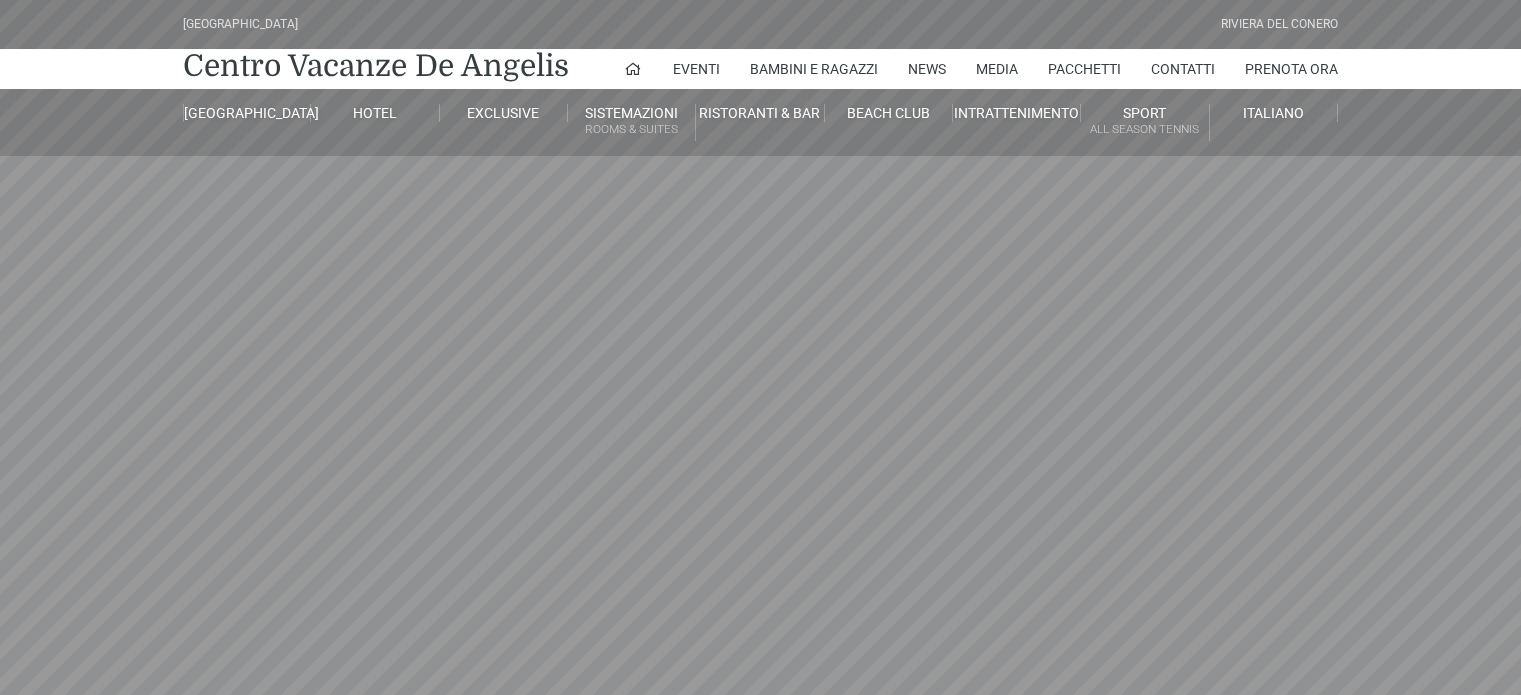 scroll, scrollTop: 0, scrollLeft: 0, axis: both 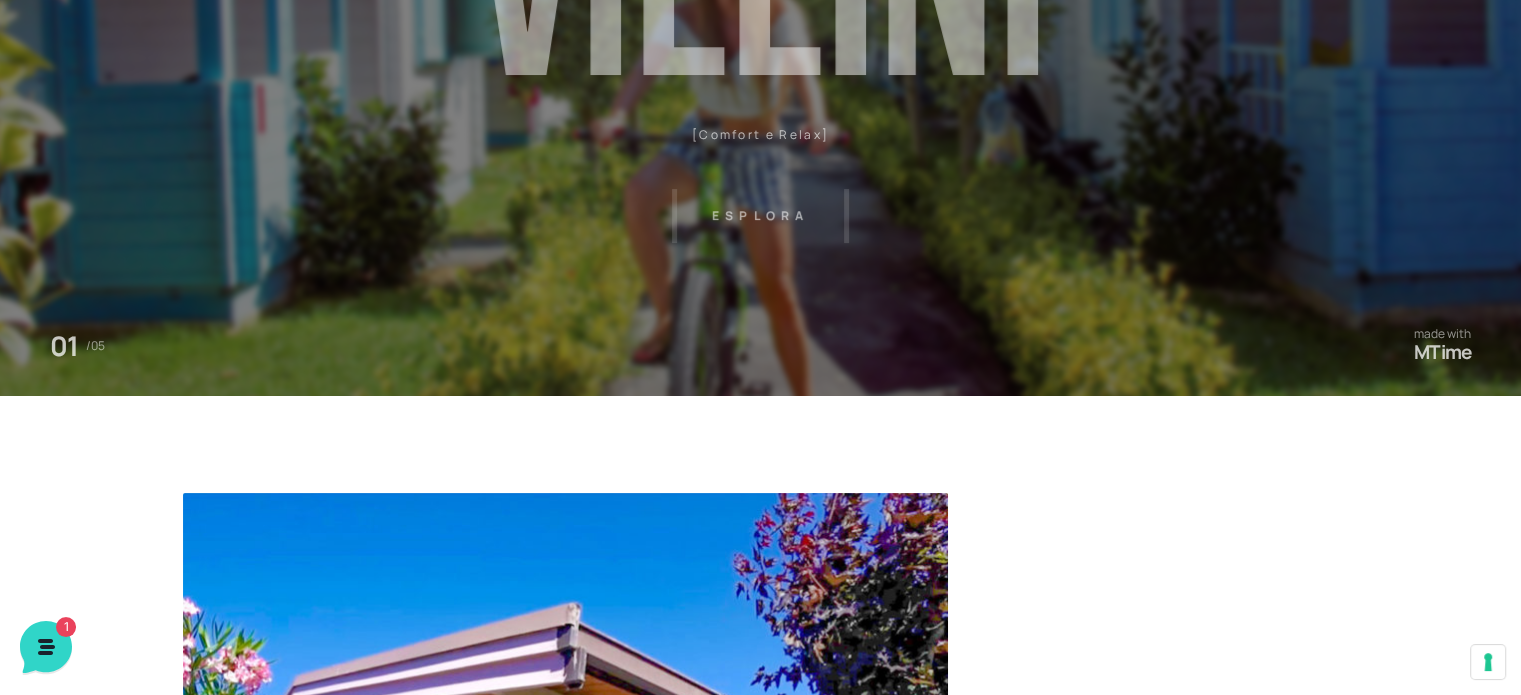 click on "Villaggio Hotel Resort
Riviera Del Conero
Centro Vacanze De Angelis
Eventi
Miss Italia
Cerimonie
Team building
Bambini e Ragazzi
Holly Beach Club
Holly Teeny Club
Holly Young Club
Piscine
Iscrizioni Holly Club
News
Media
Pacchetti
Contatti
Prenota Ora
De Angelis Resort
Parco Piscine
Oasi Naturale
Cappellina
Sala Convegni
Le Marche
Store
Concierge
Colonnina Ricarica
Mappa del Villaggio
Hotel
Suite Prestige
Camera Prestige
Camera Suite H
Sala Meeting
Exclusive
Villa Luxury
Dimora Padronale
Villa 601 Alpine
Villa Classic
Bilocale Garden Gold
Sistemazioni Rooms & Suites
Villa Trilocale Deluxe Numana
Villa Trilocale Deluxe Private Garden
Villa Bilocale Deluxe
Appartamento Trilocale Garden" at bounding box center [760, 150] 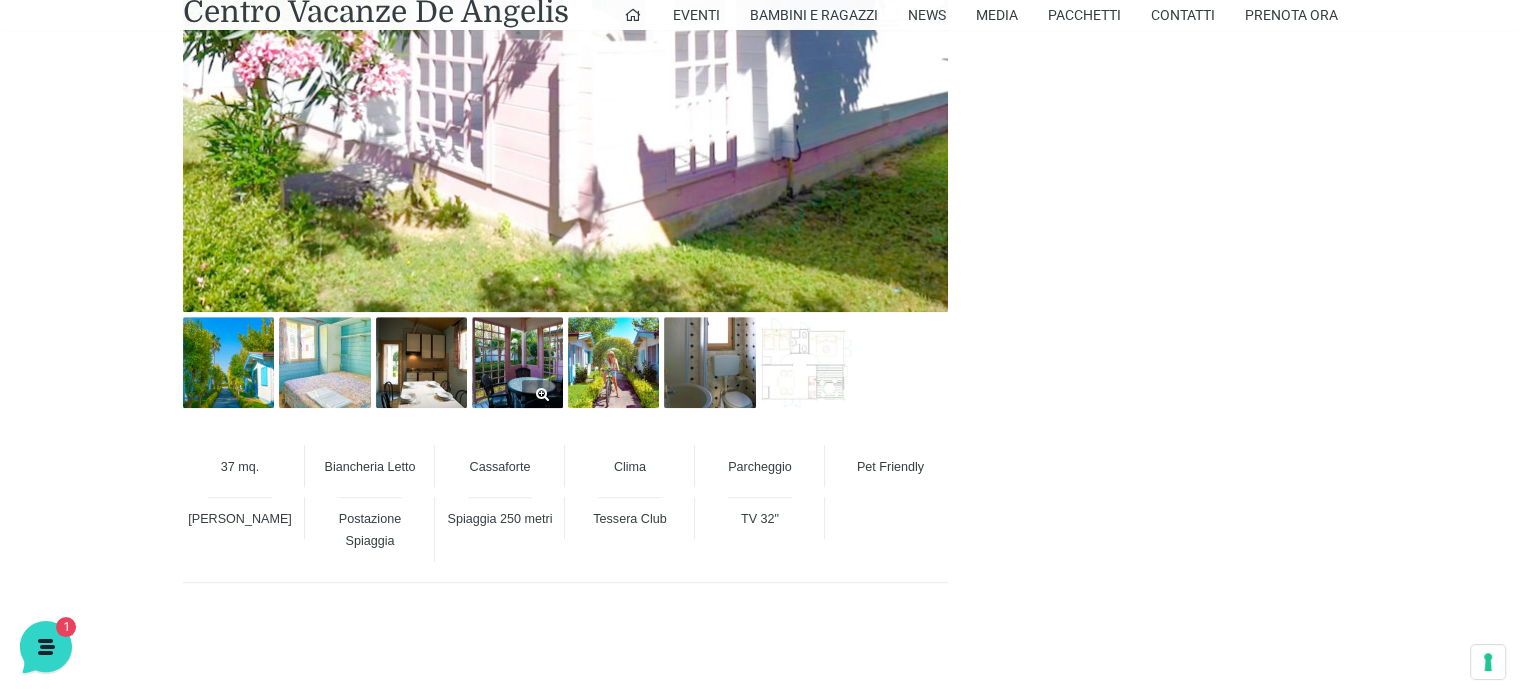 scroll, scrollTop: 1300, scrollLeft: 0, axis: vertical 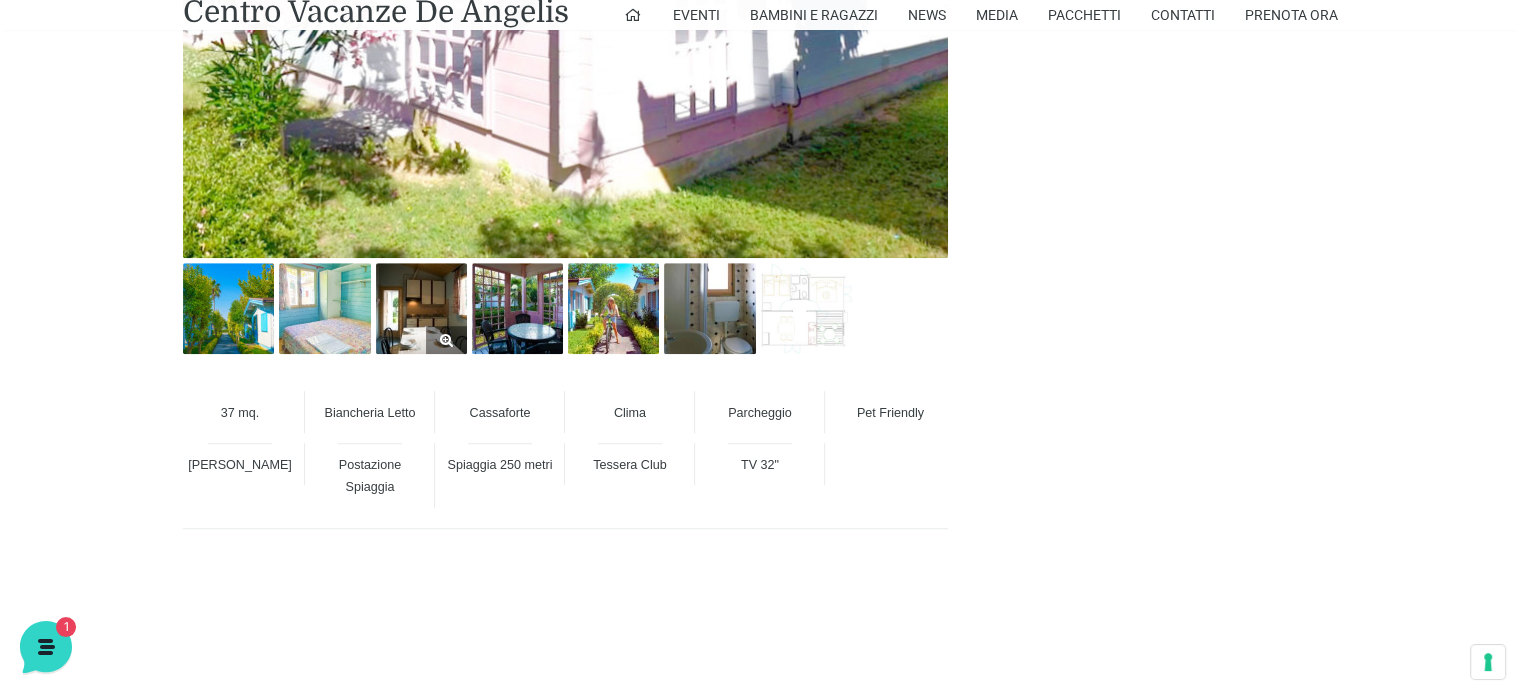 click at bounding box center [421, 308] 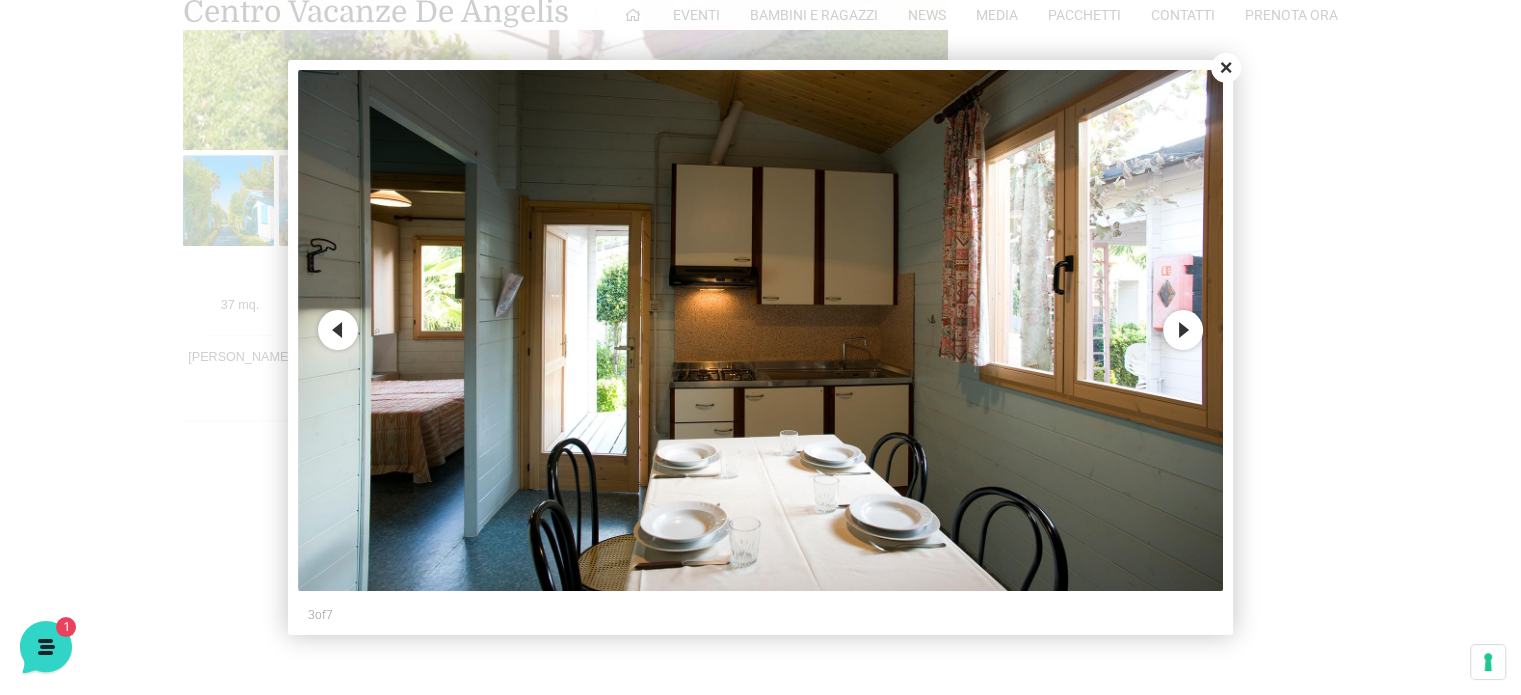 scroll, scrollTop: 1300, scrollLeft: 0, axis: vertical 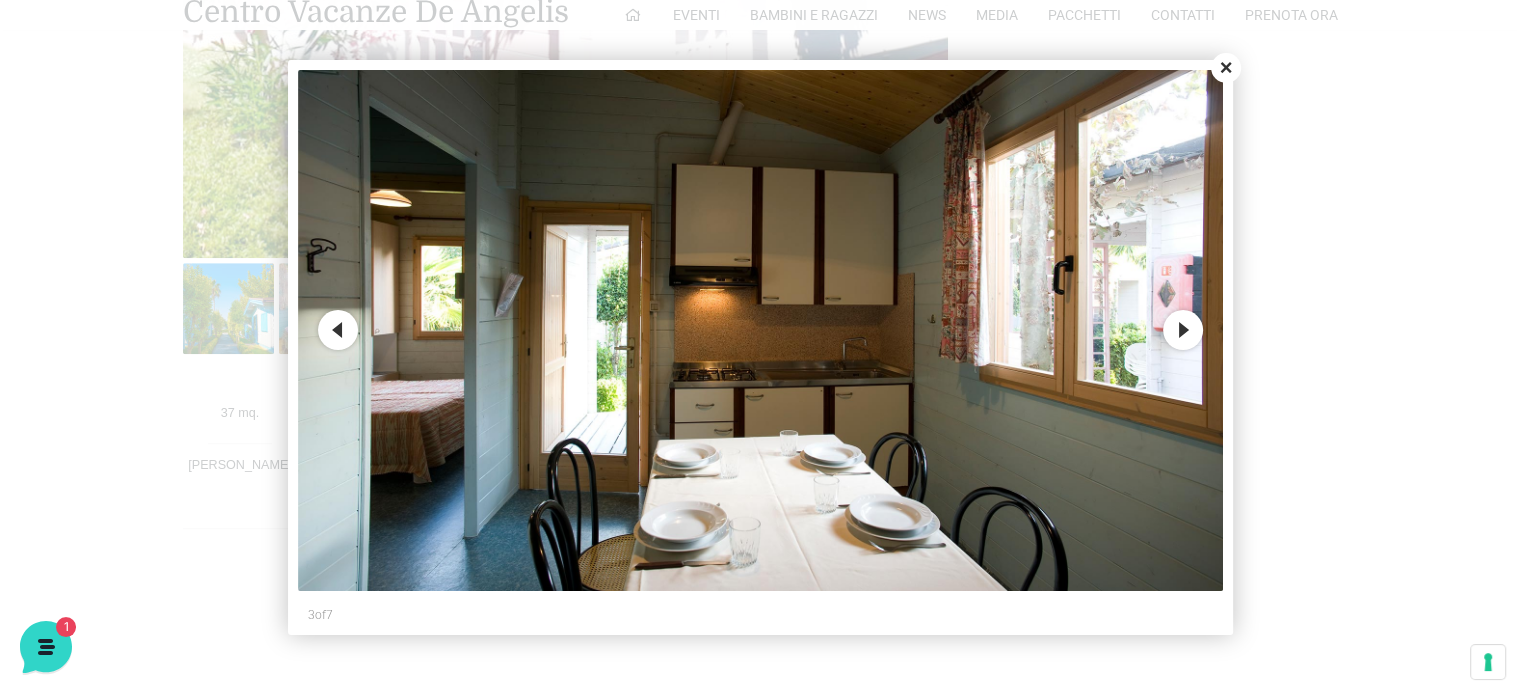 click on "Next" at bounding box center (1183, 330) 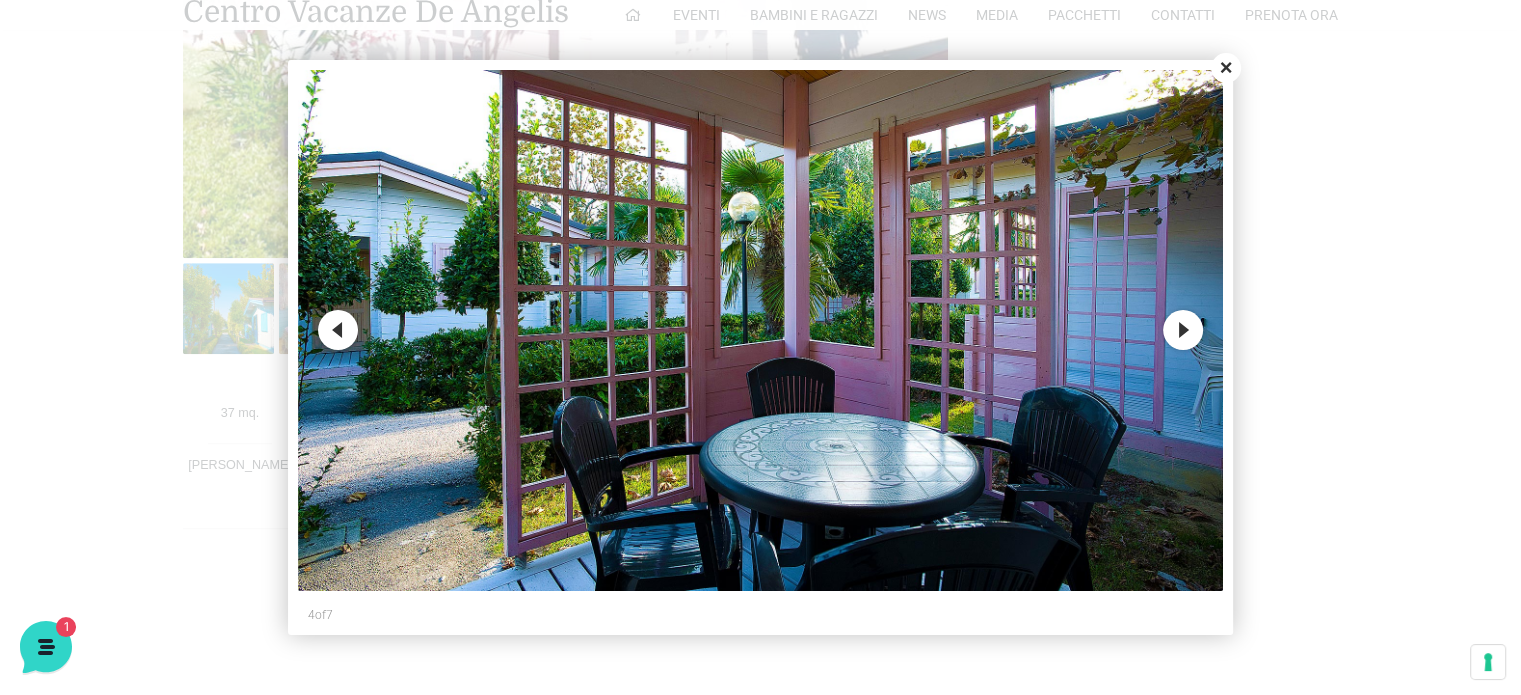 click on "Next" at bounding box center [1183, 330] 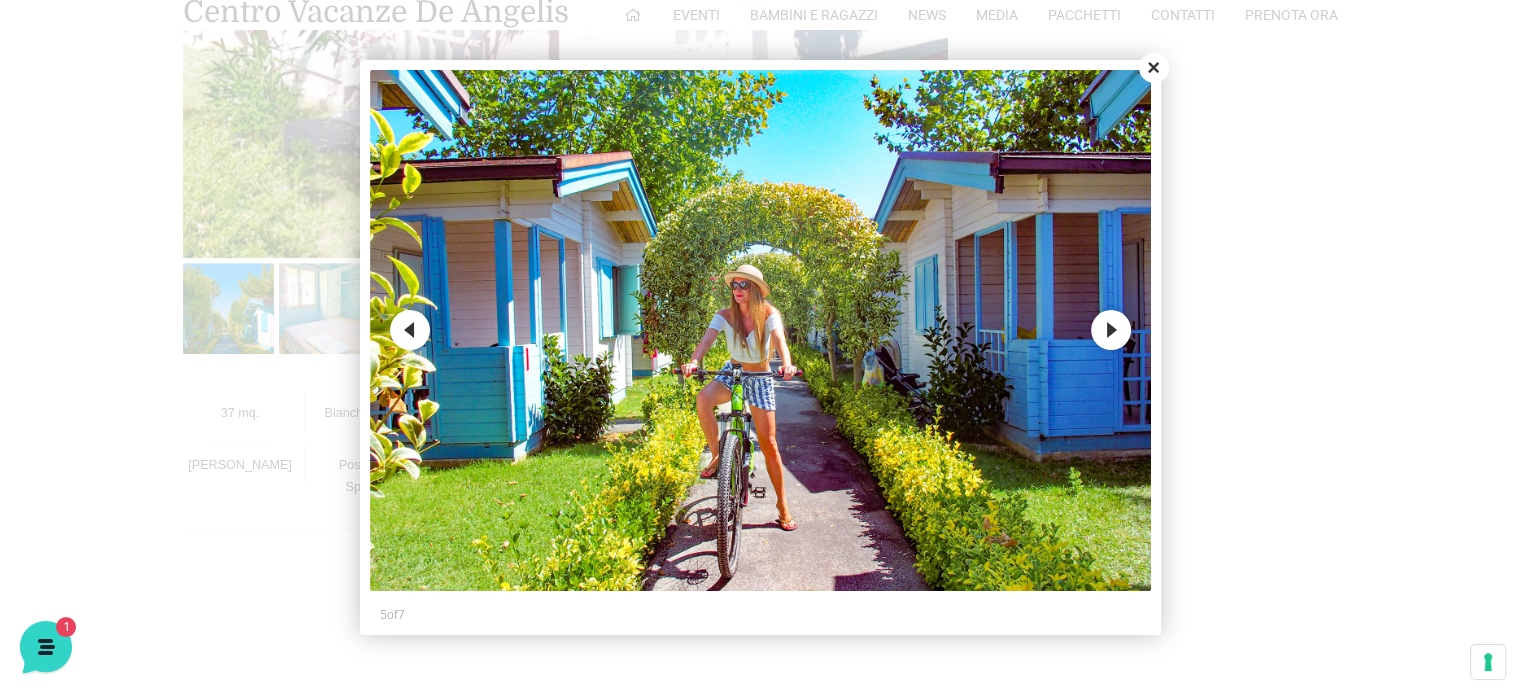 click at bounding box center (760, 347) 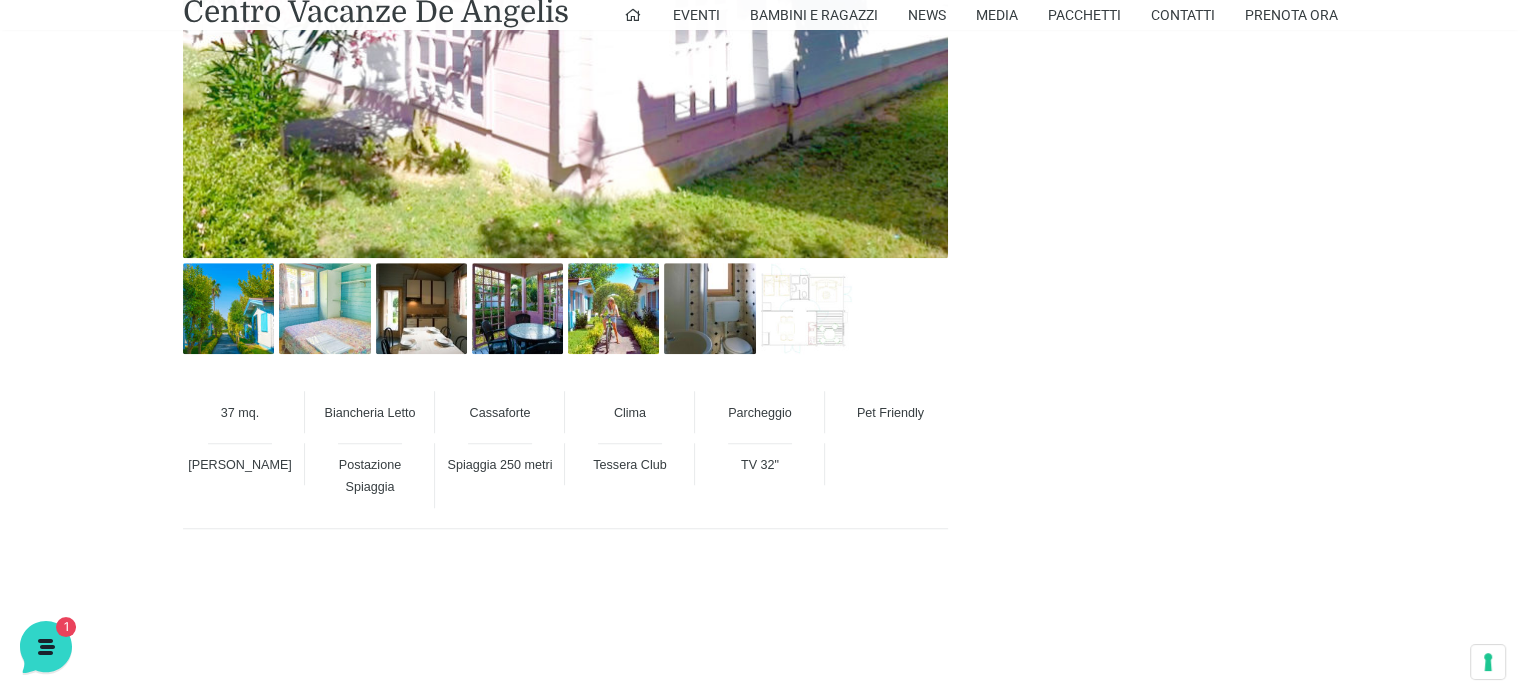 scroll, scrollTop: 1100, scrollLeft: 0, axis: vertical 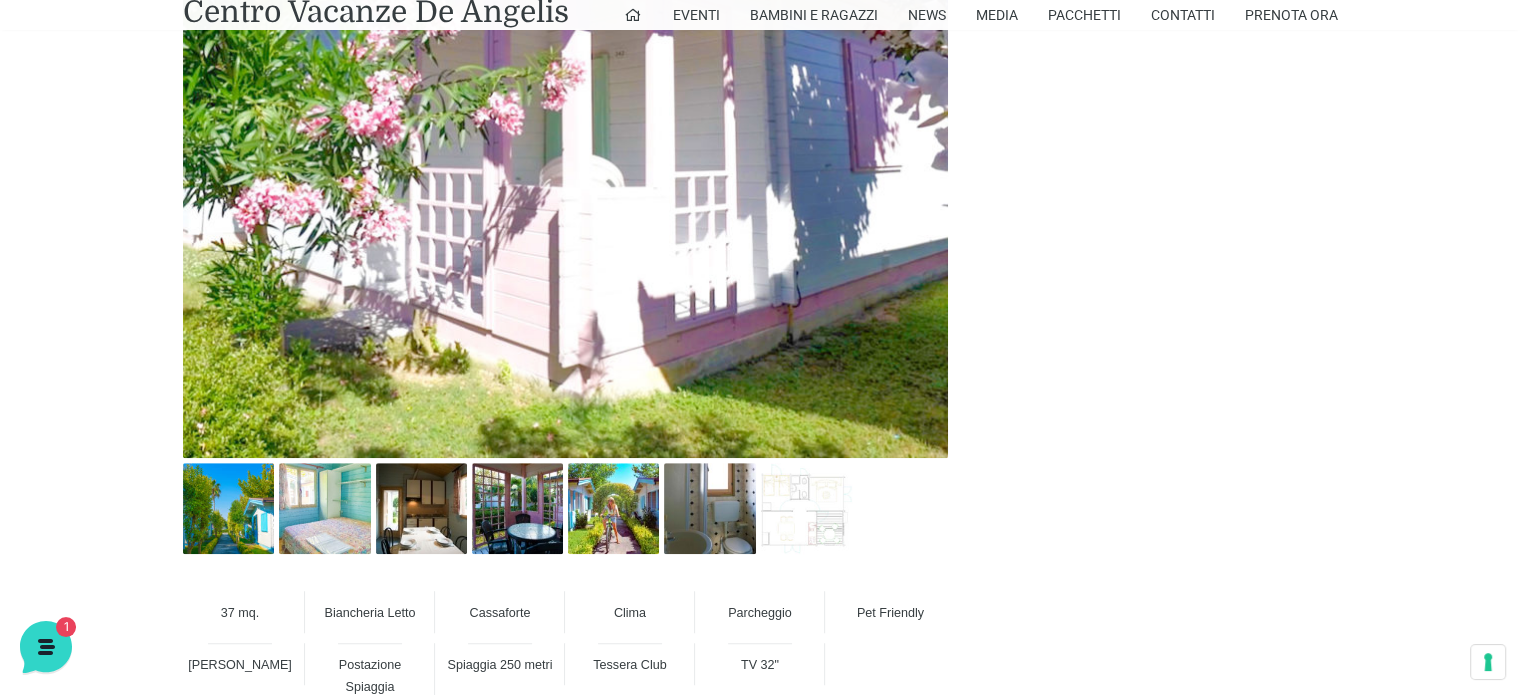 click at bounding box center (565, 75) 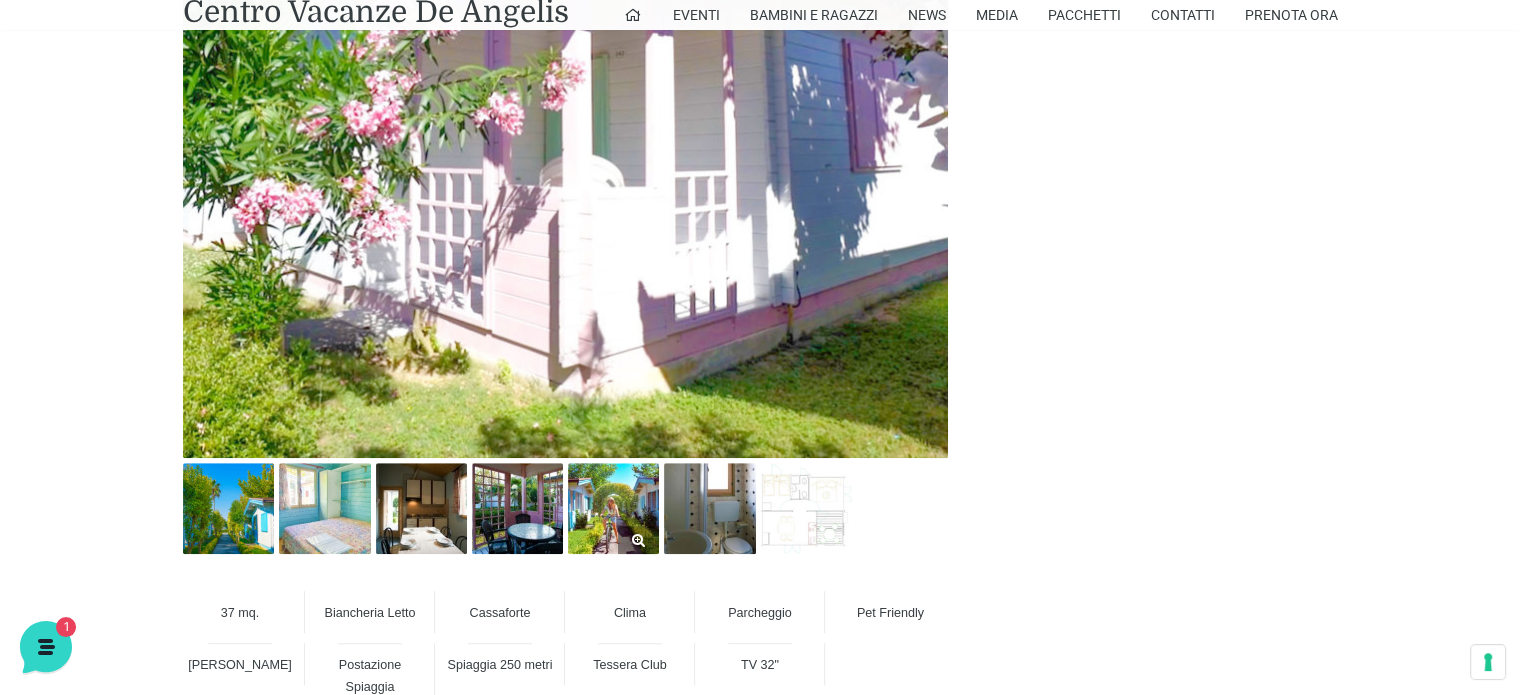 click at bounding box center (613, 508) 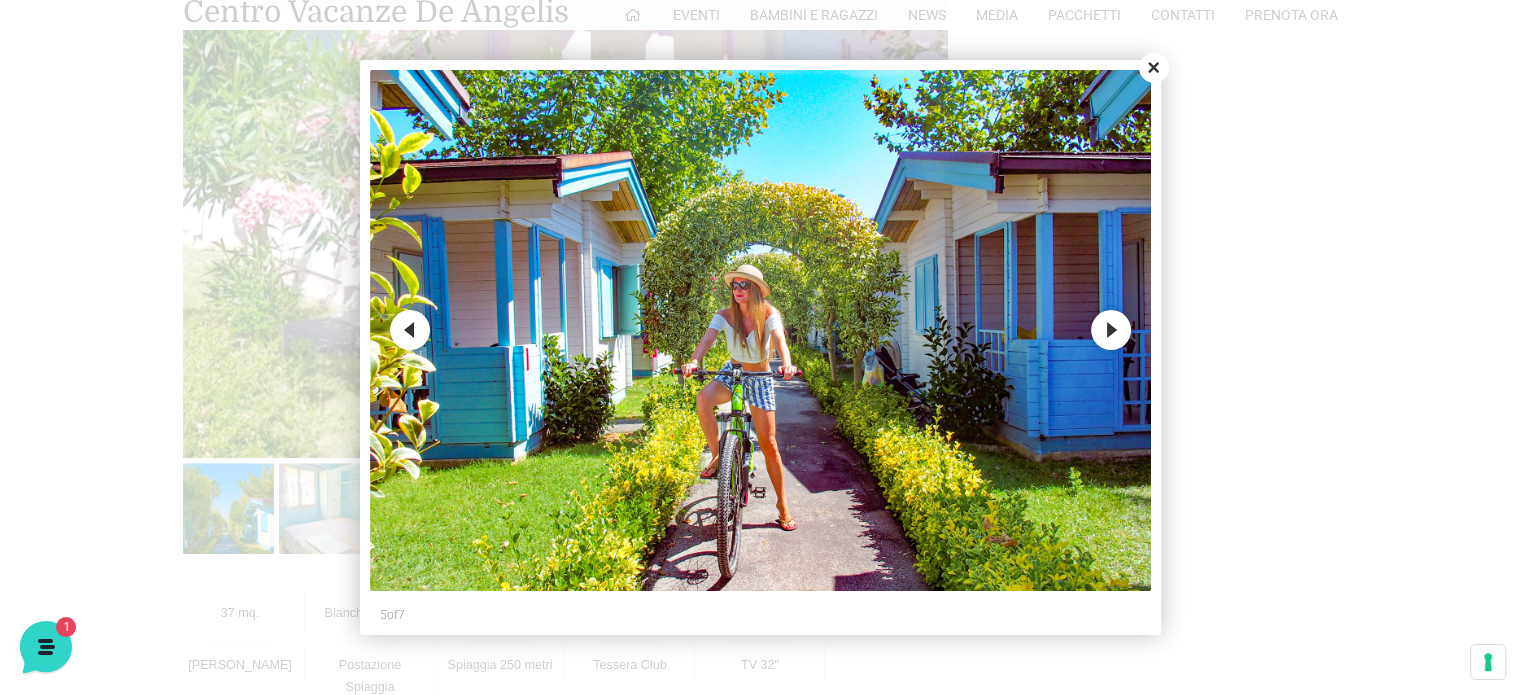 click on "Next" at bounding box center (1111, 330) 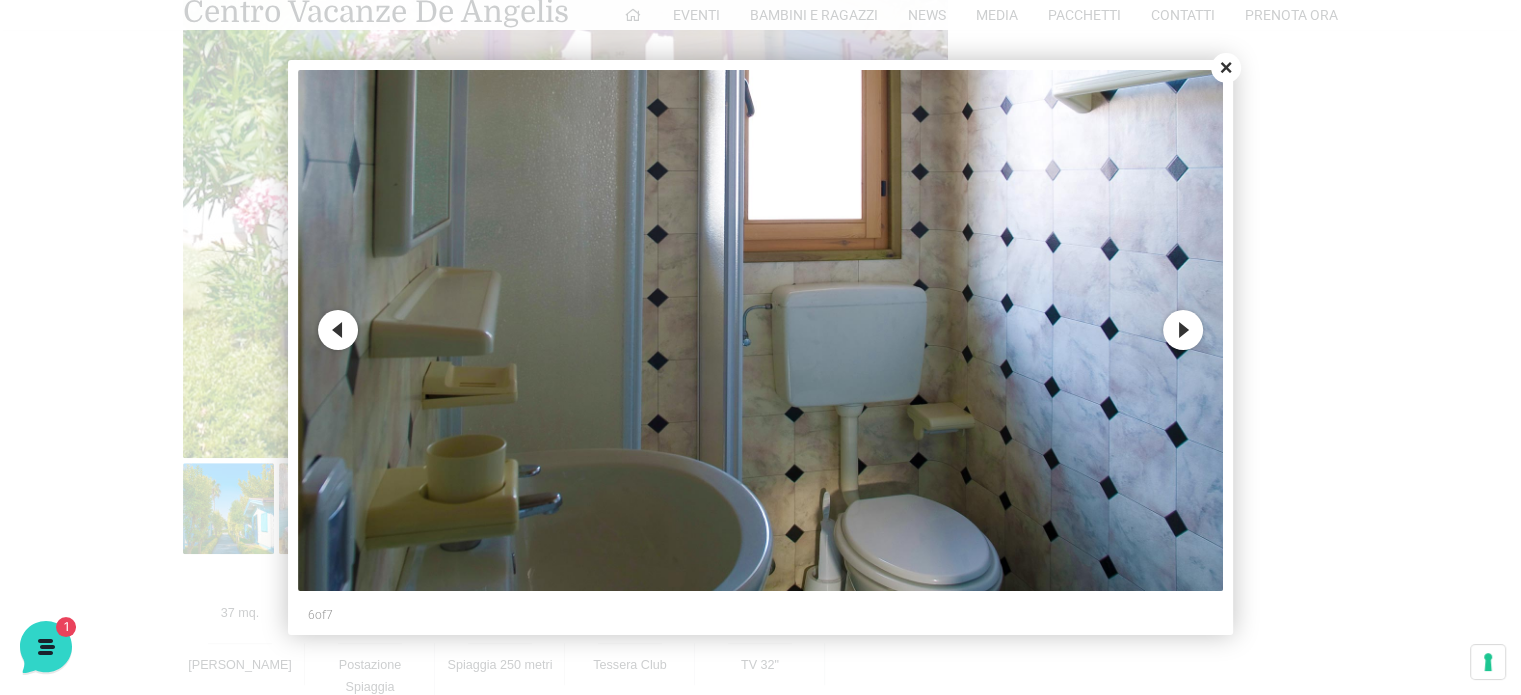 click on "Next" at bounding box center [1183, 330] 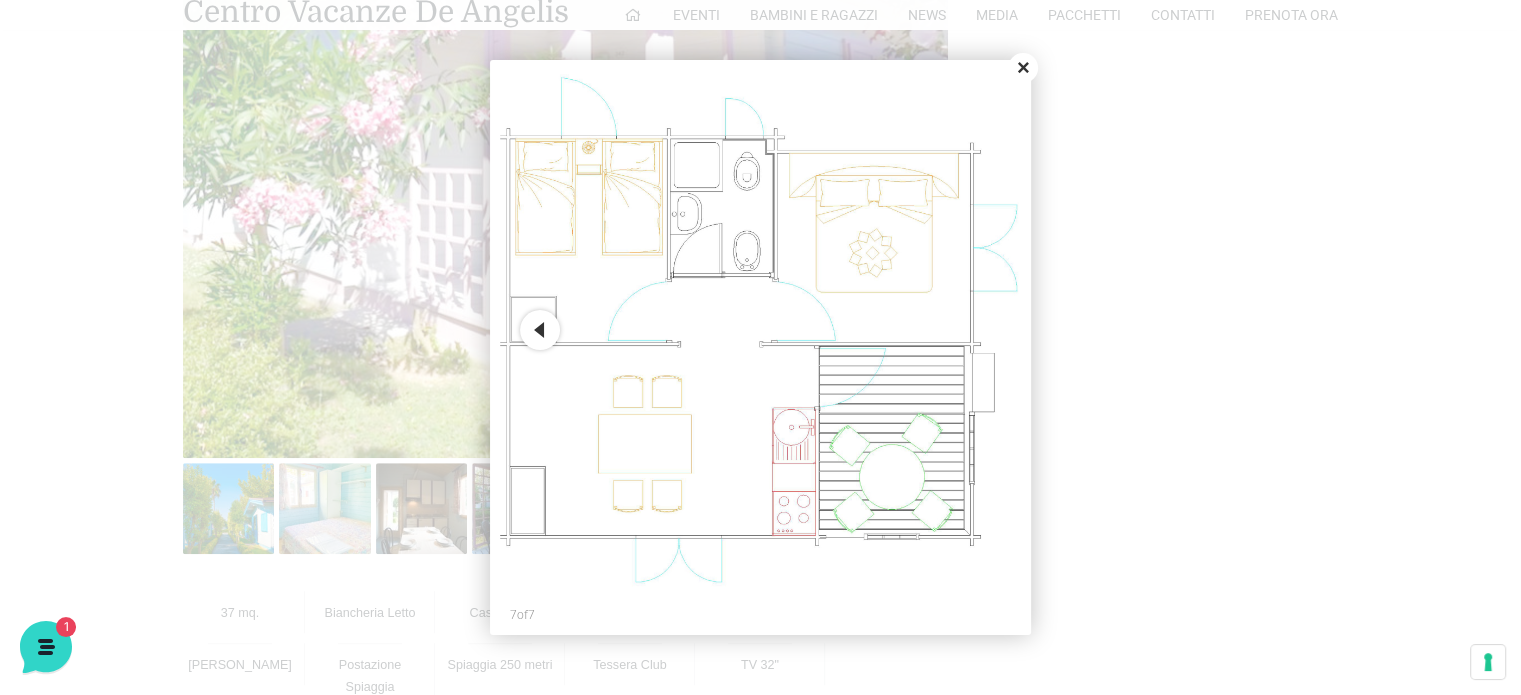 click on "Close" at bounding box center (1023, 68) 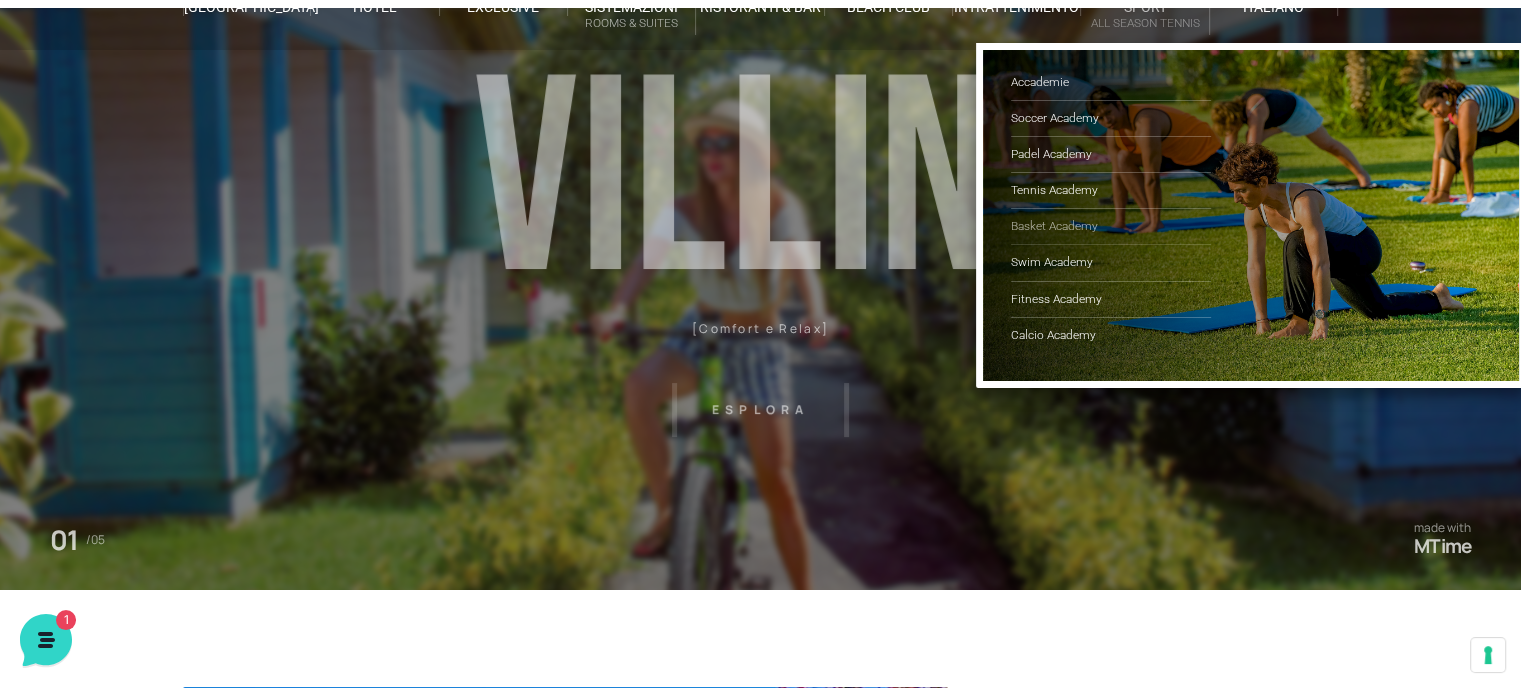 scroll, scrollTop: 0, scrollLeft: 0, axis: both 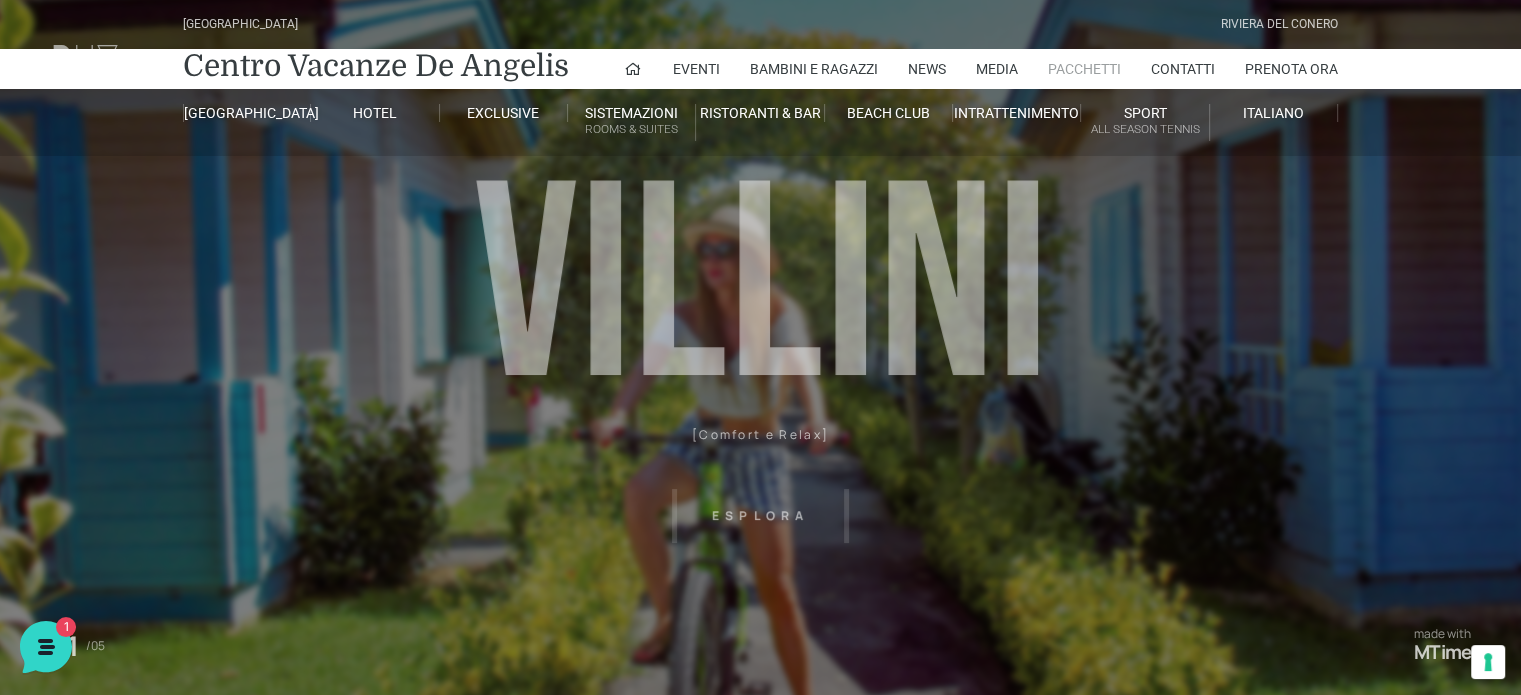 click on "Pacchetti" at bounding box center [1084, 69] 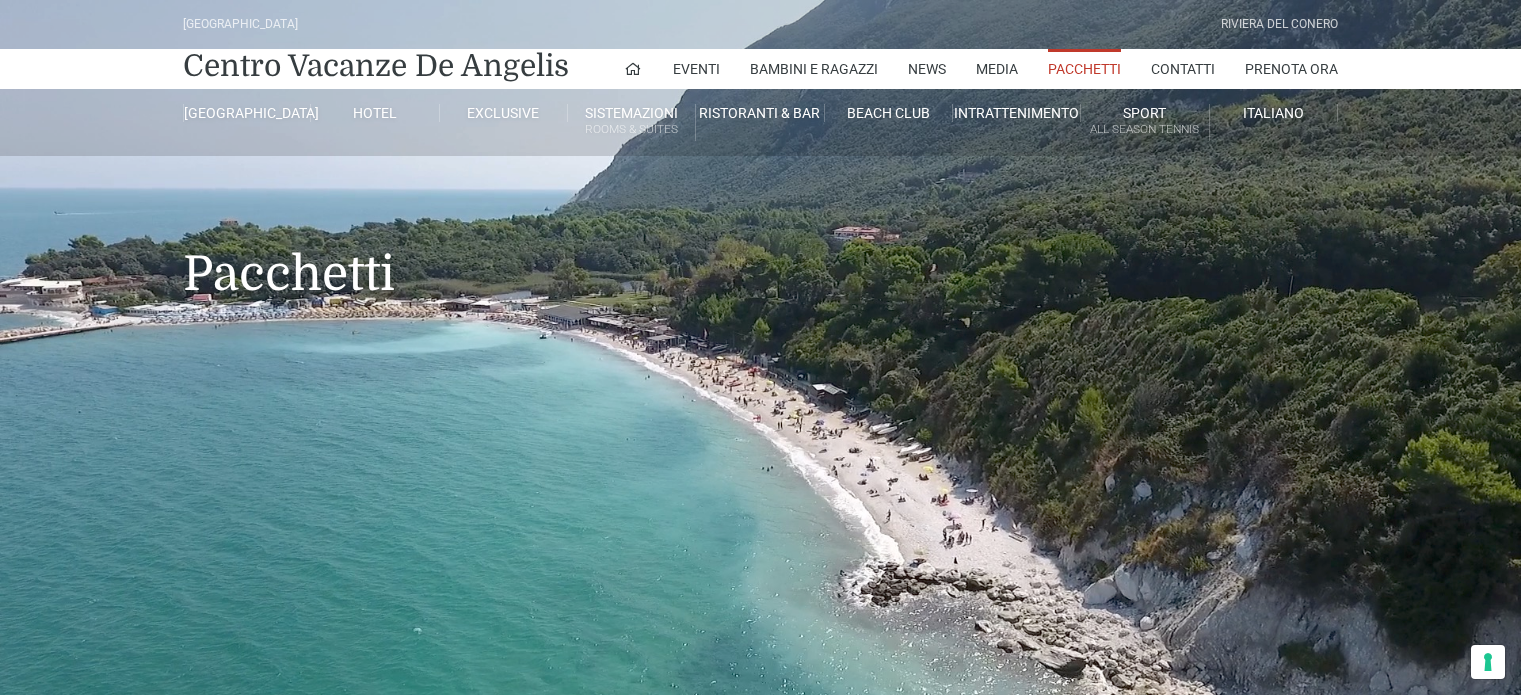 scroll, scrollTop: 0, scrollLeft: 0, axis: both 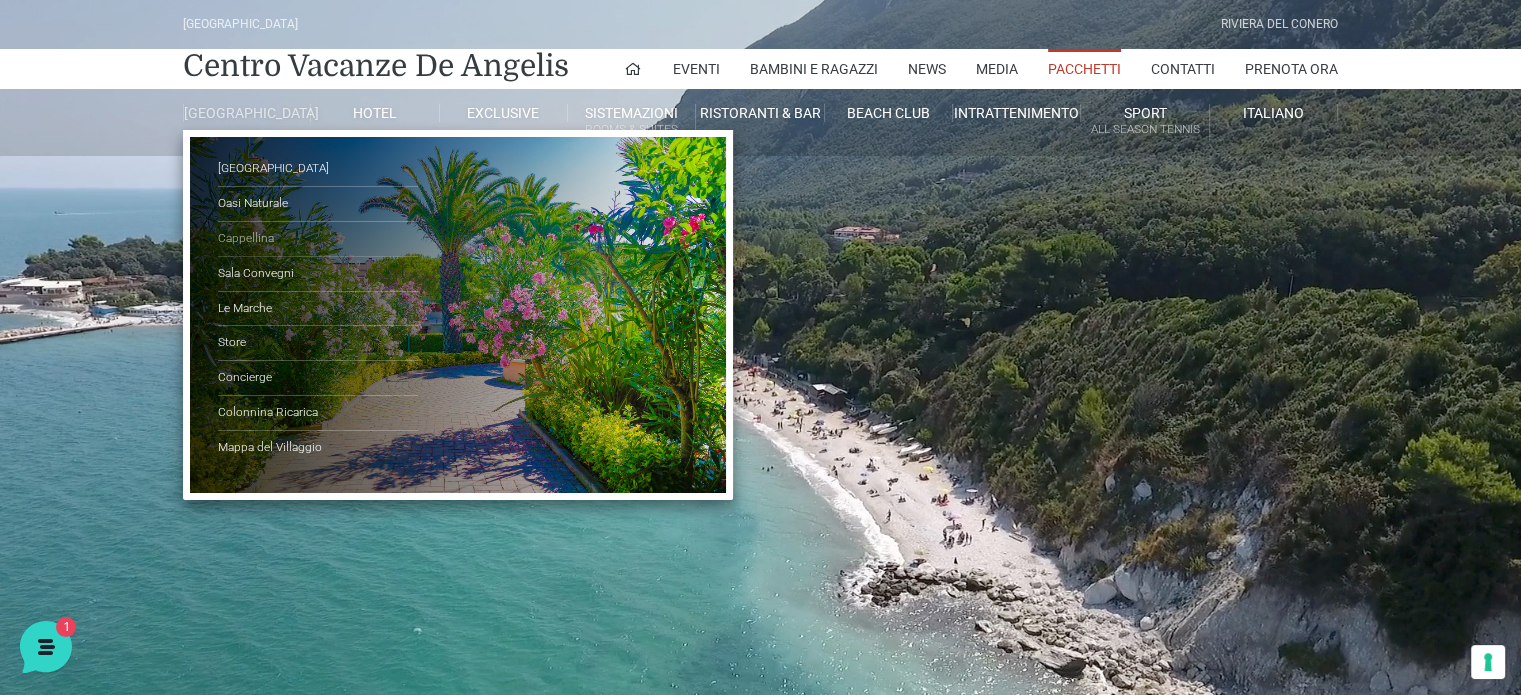 click on "Cappellina" at bounding box center (318, 239) 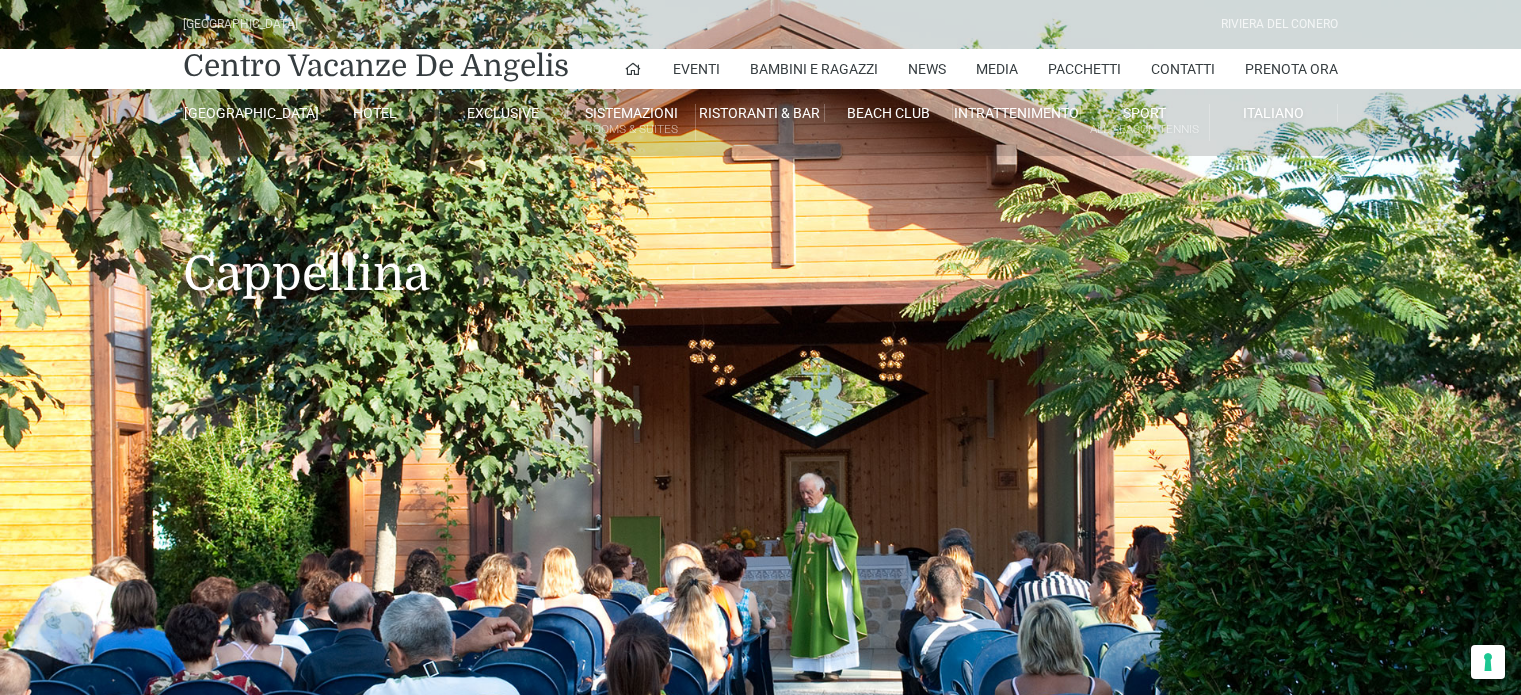 scroll, scrollTop: 0, scrollLeft: 0, axis: both 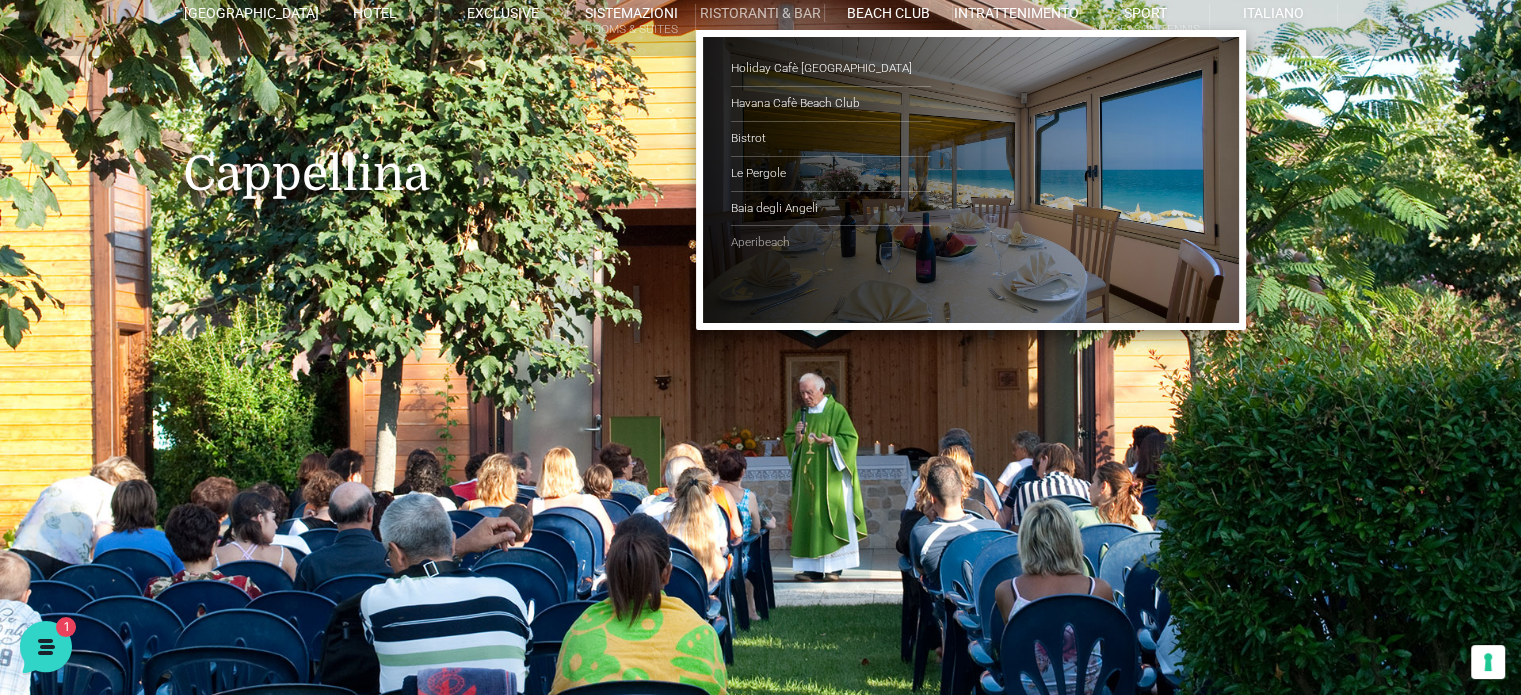 click on "Aperibeach" at bounding box center [831, 243] 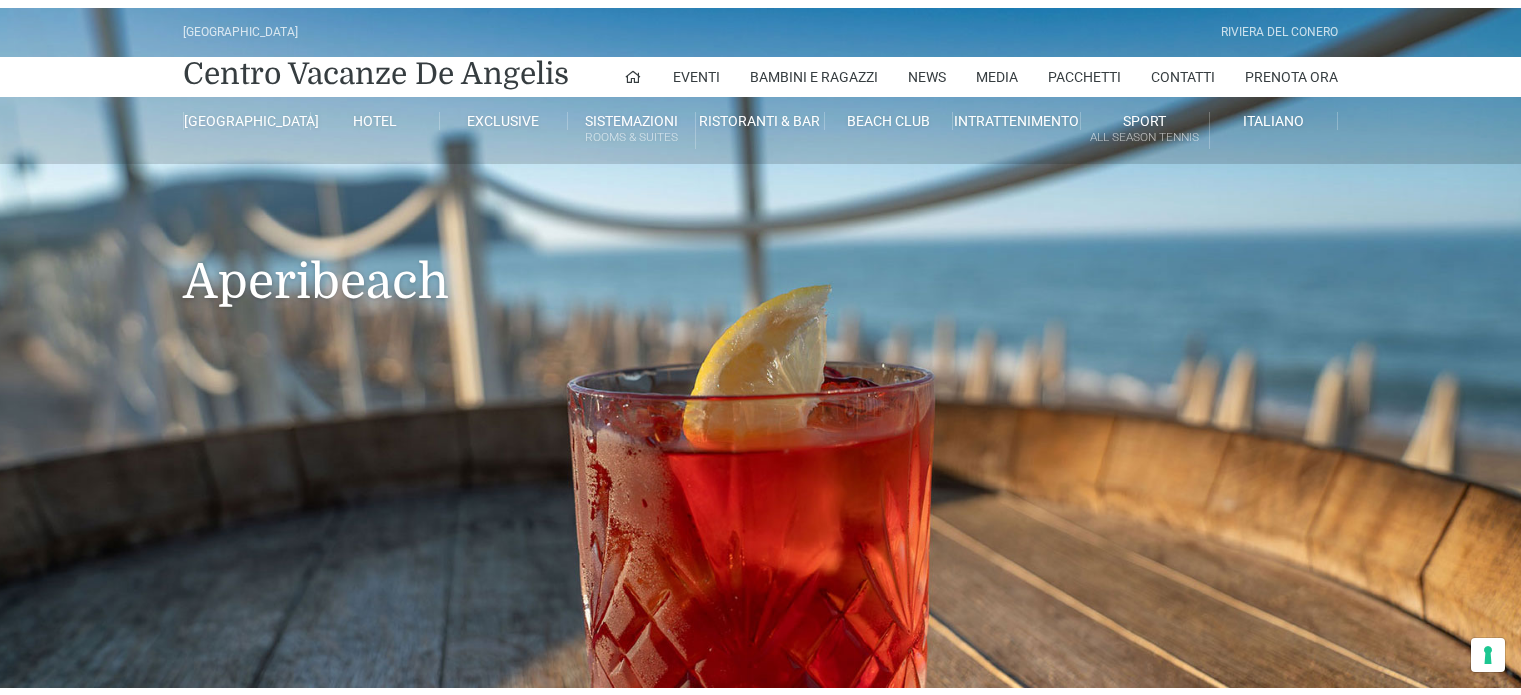 scroll, scrollTop: 0, scrollLeft: 0, axis: both 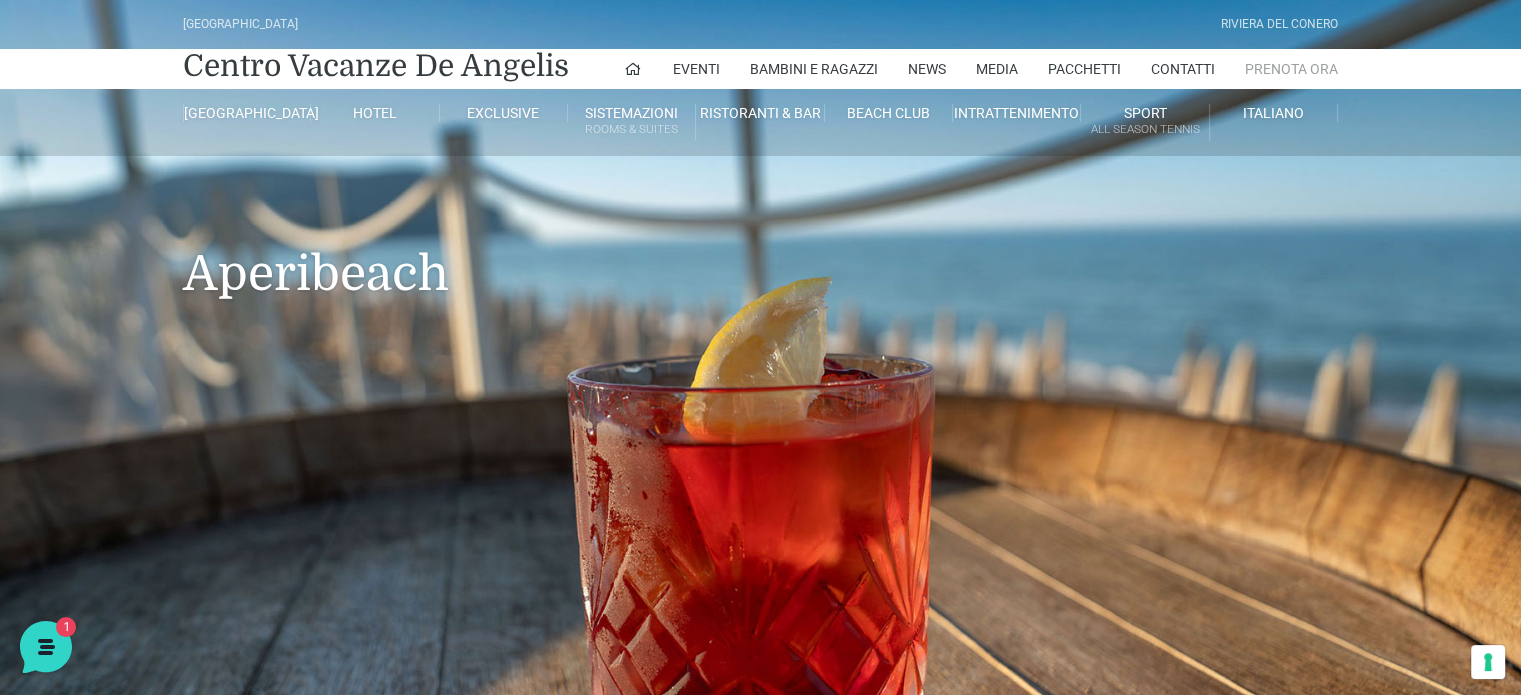 click on "Prenota Ora" at bounding box center [1291, 69] 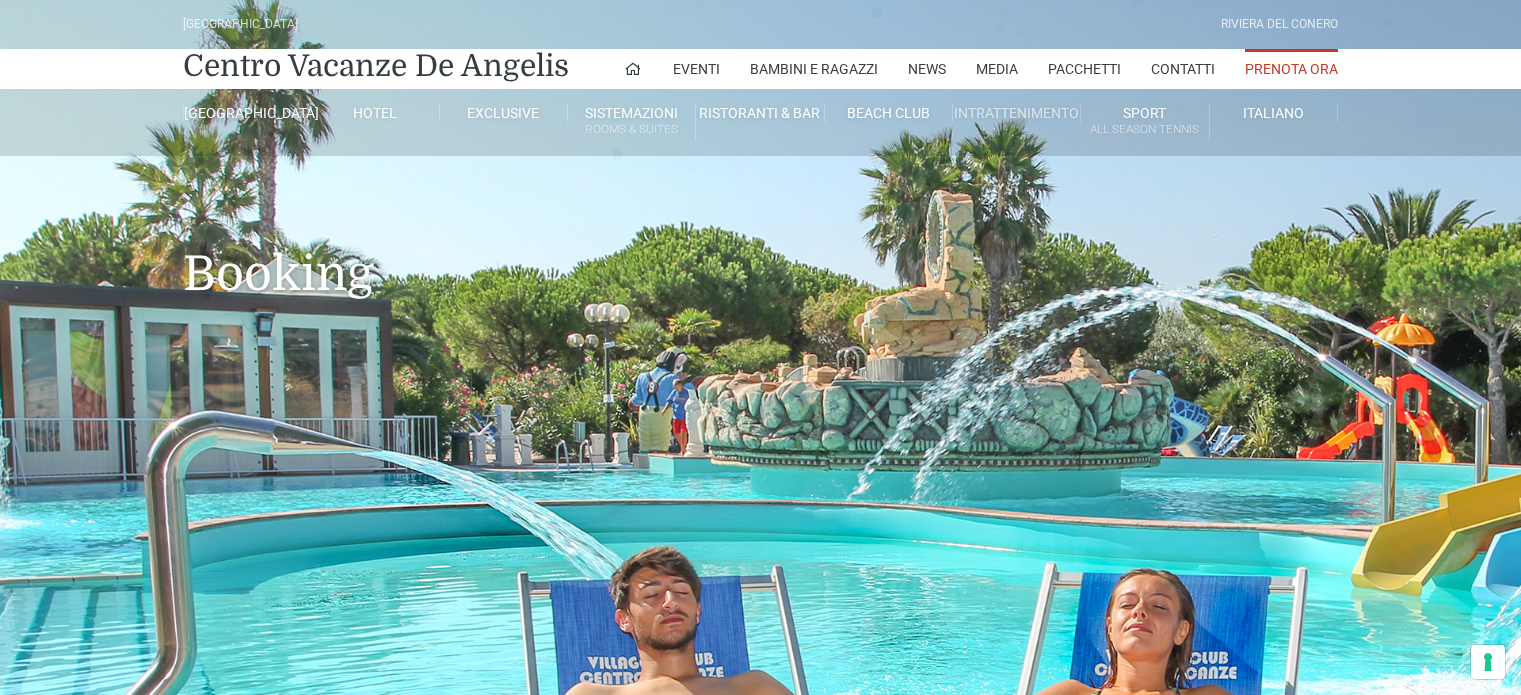 scroll, scrollTop: 0, scrollLeft: 0, axis: both 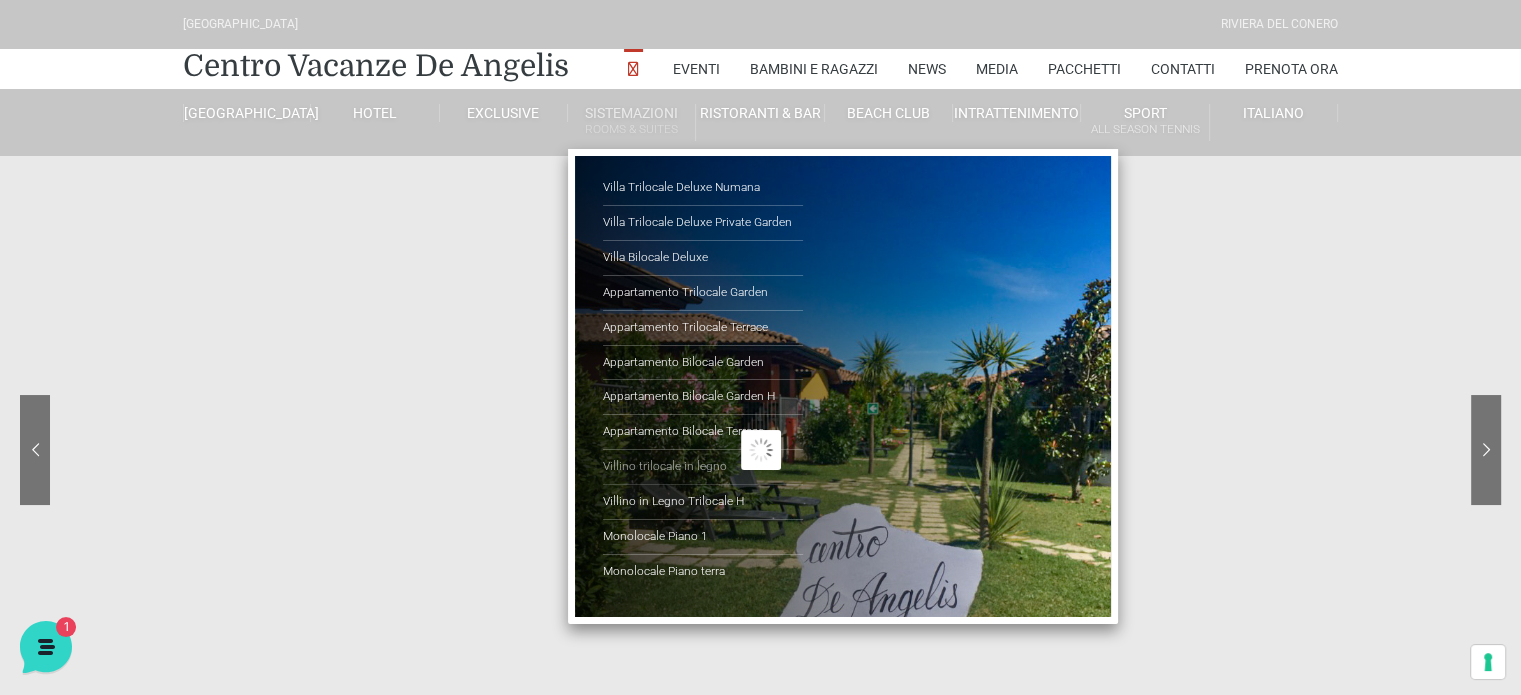 click on "Villino trilocale in legno" at bounding box center (703, 467) 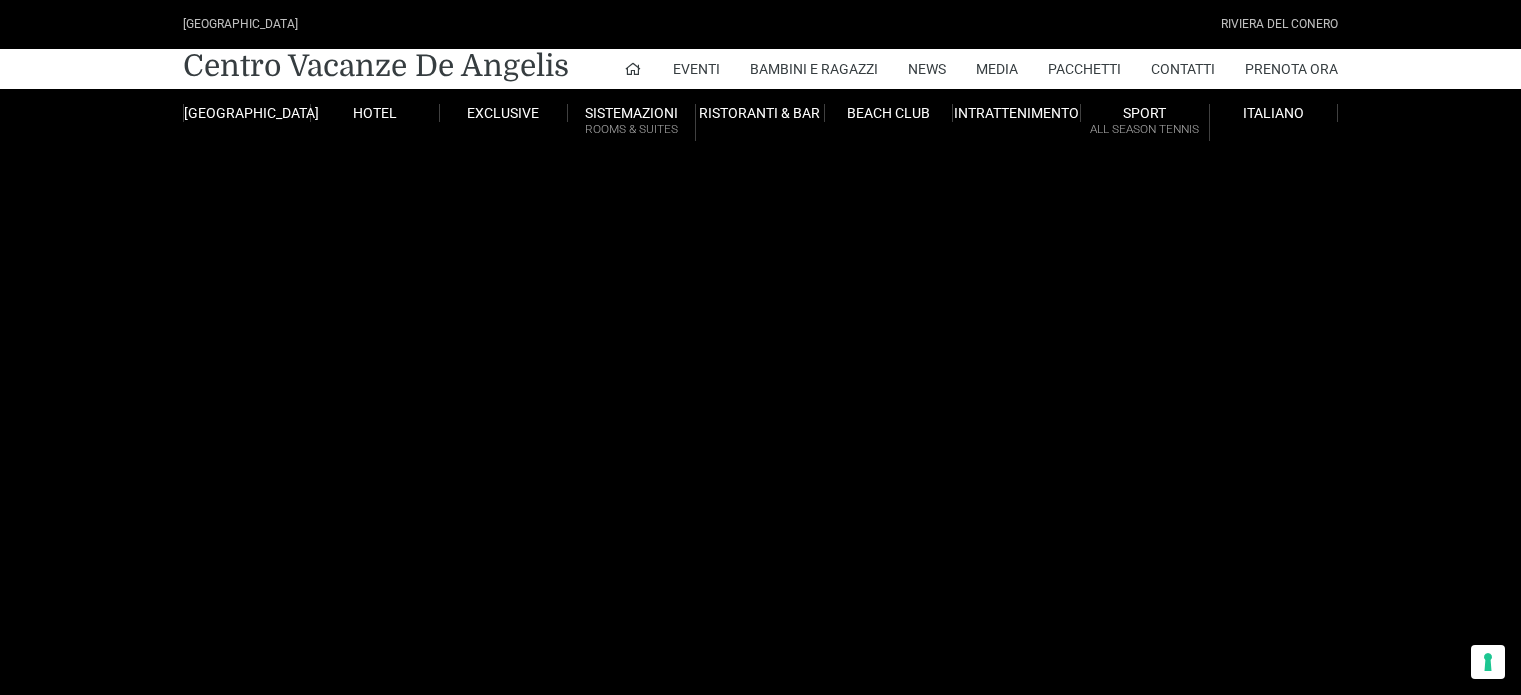 scroll, scrollTop: 0, scrollLeft: 0, axis: both 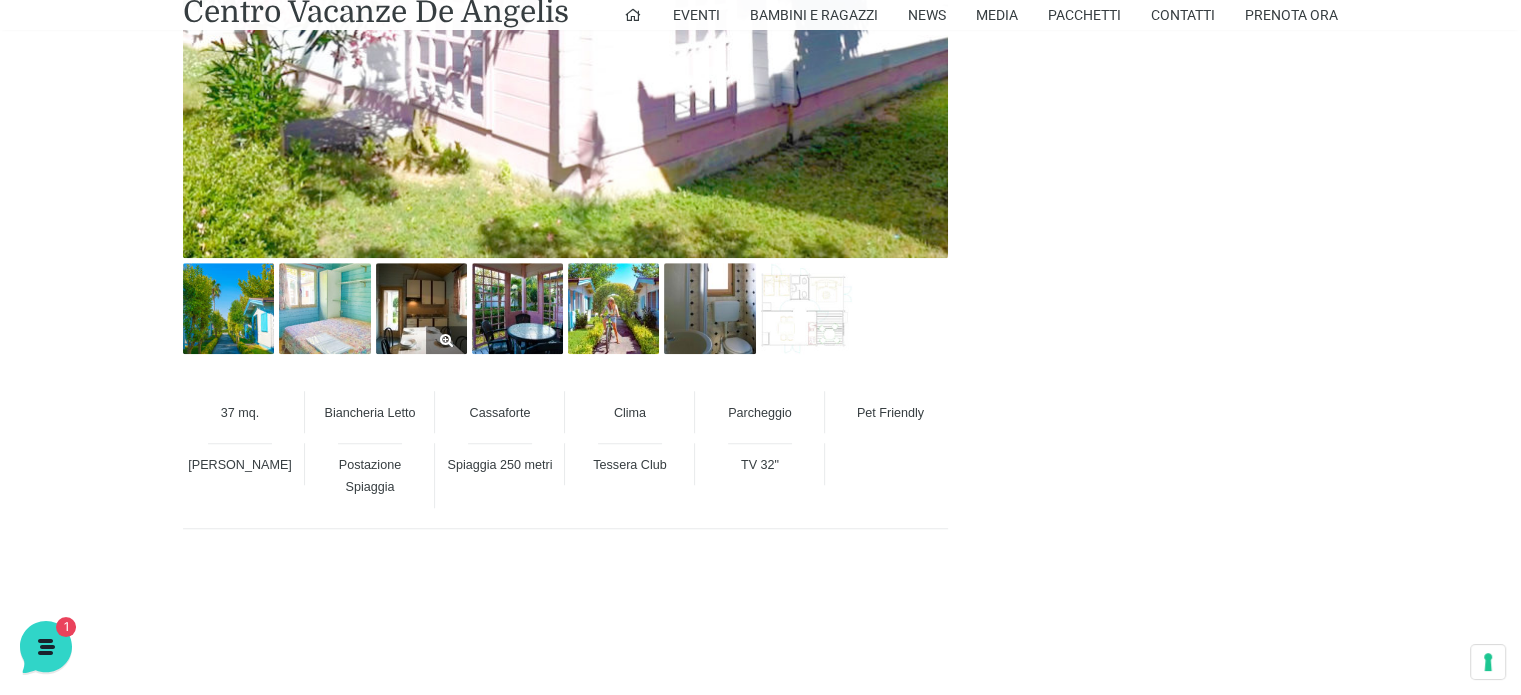 click at bounding box center (421, 308) 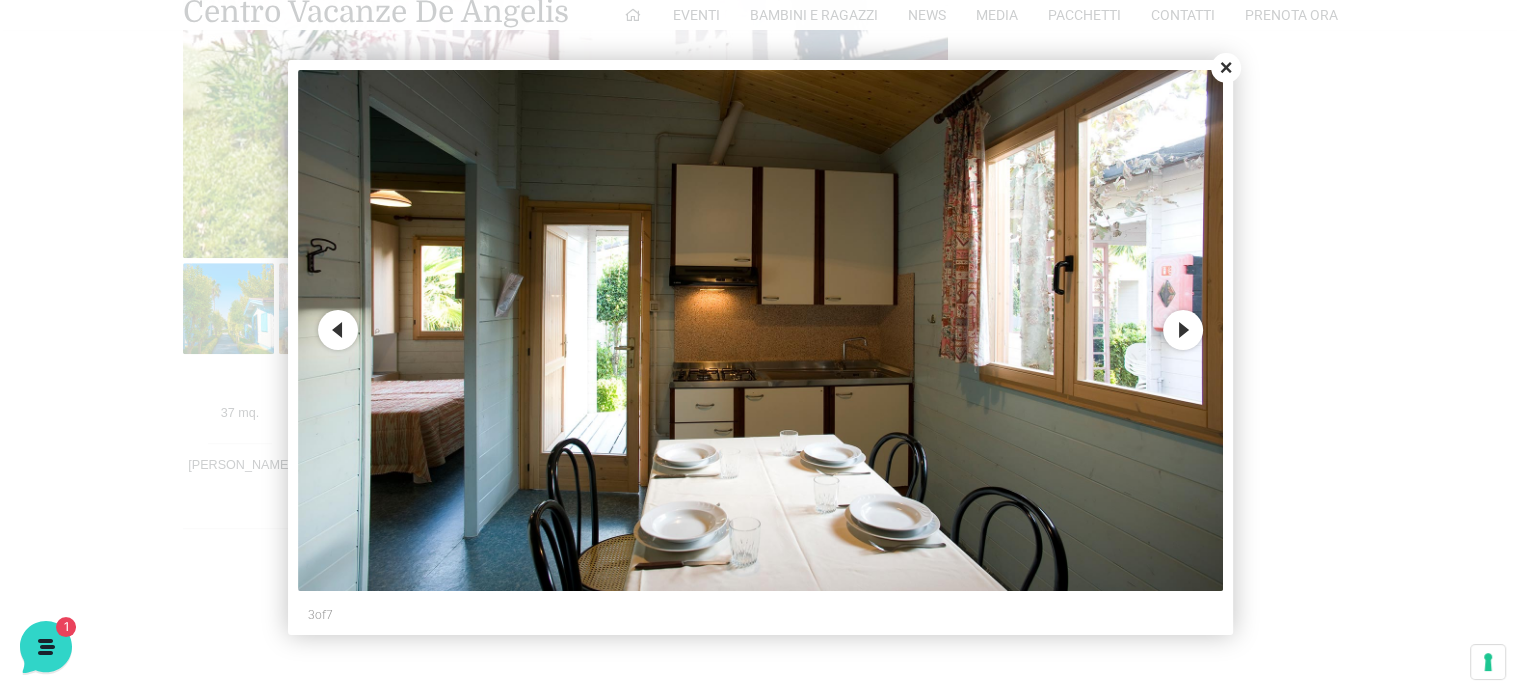 click on "Next" at bounding box center [1183, 330] 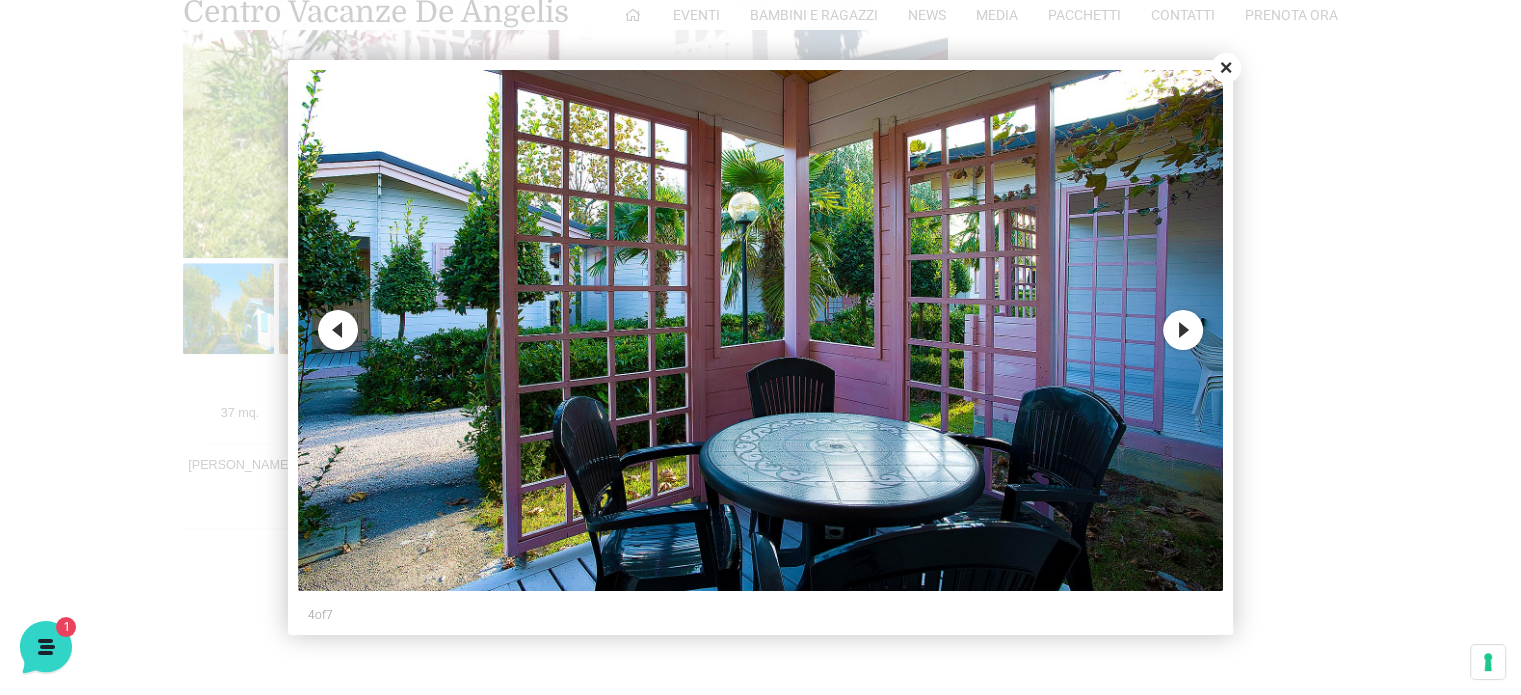 click on "Next" at bounding box center [1183, 330] 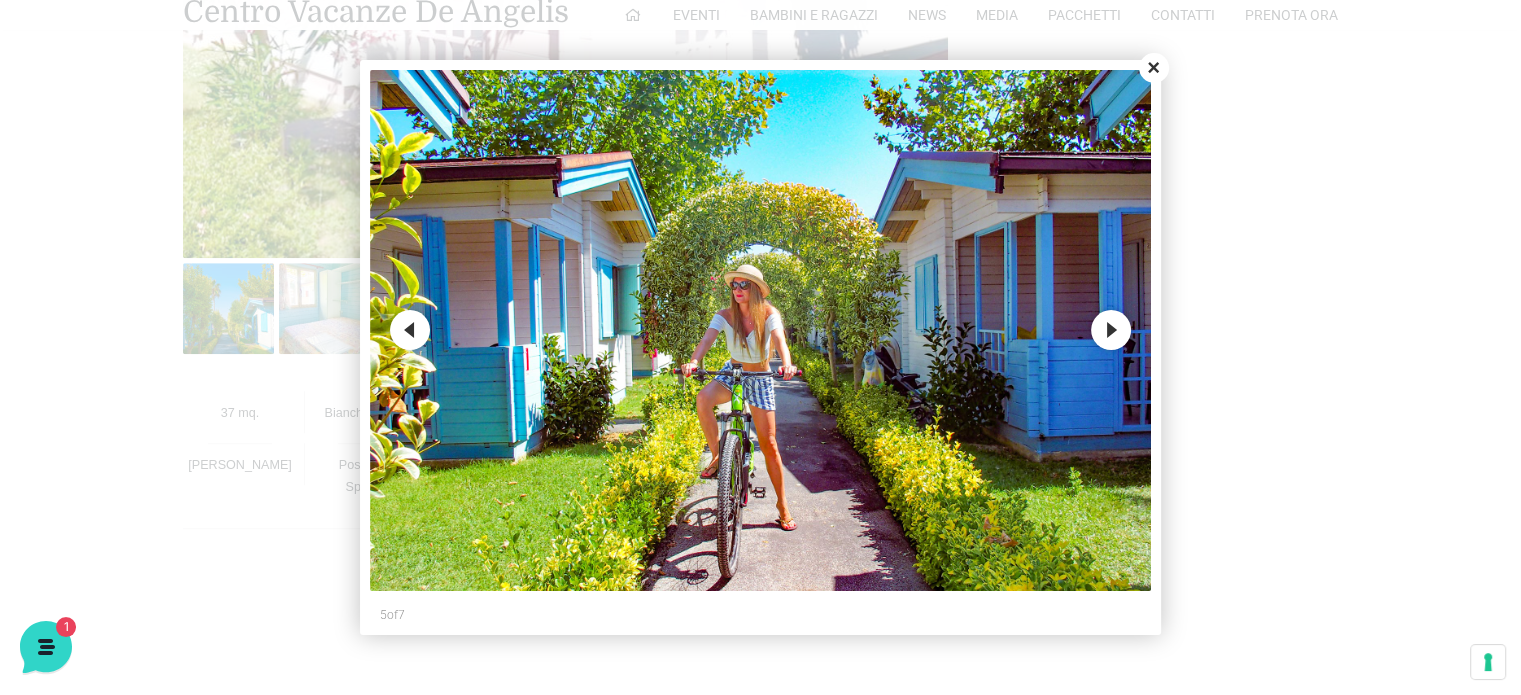 click on "Next" at bounding box center (1111, 330) 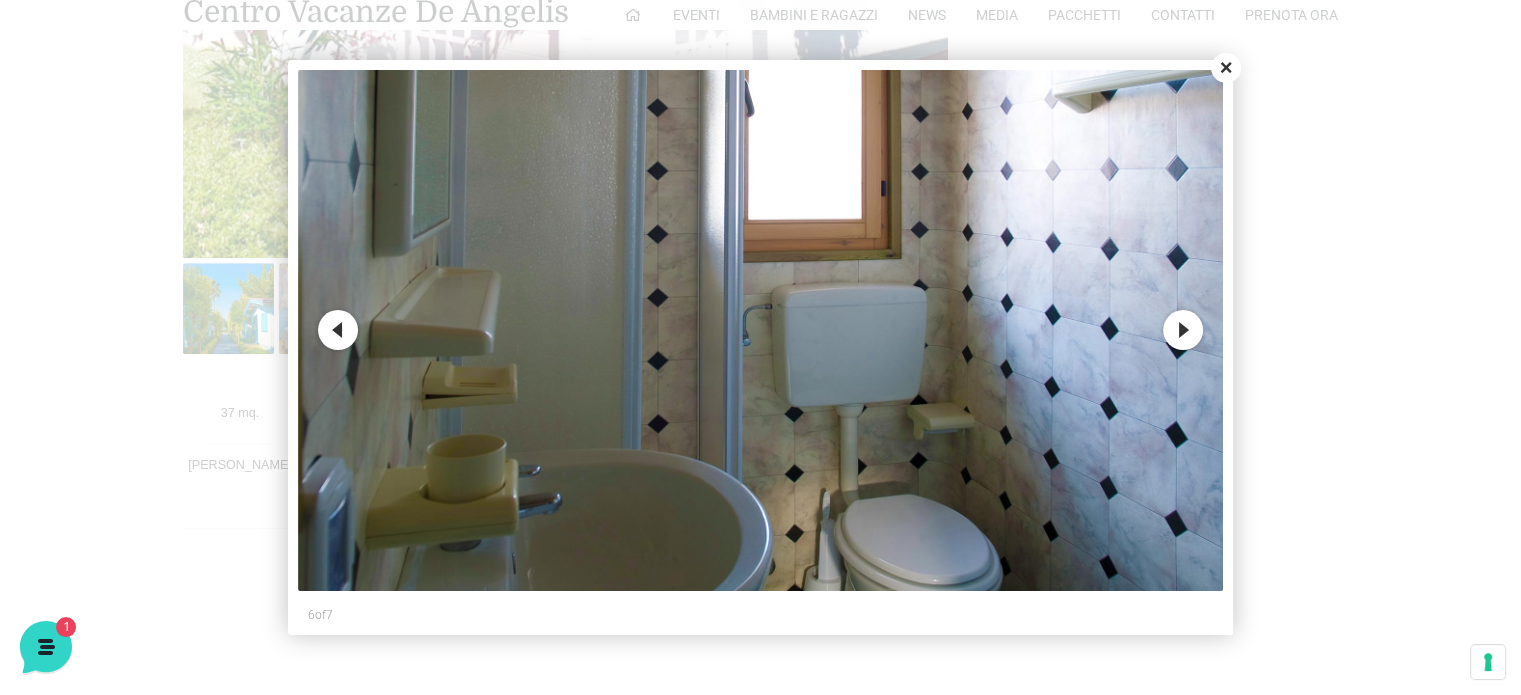 click on "Next" at bounding box center (1183, 330) 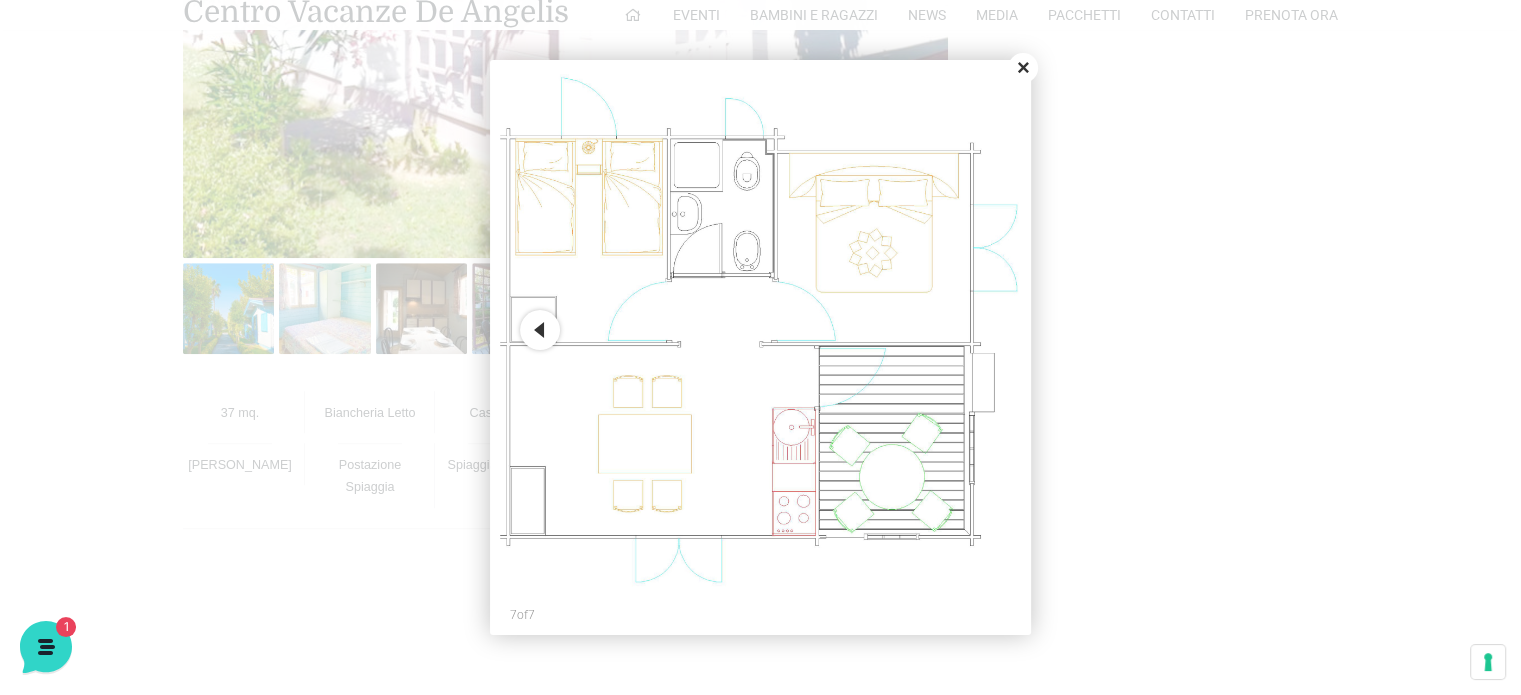 click on "Previous" at bounding box center [540, 330] 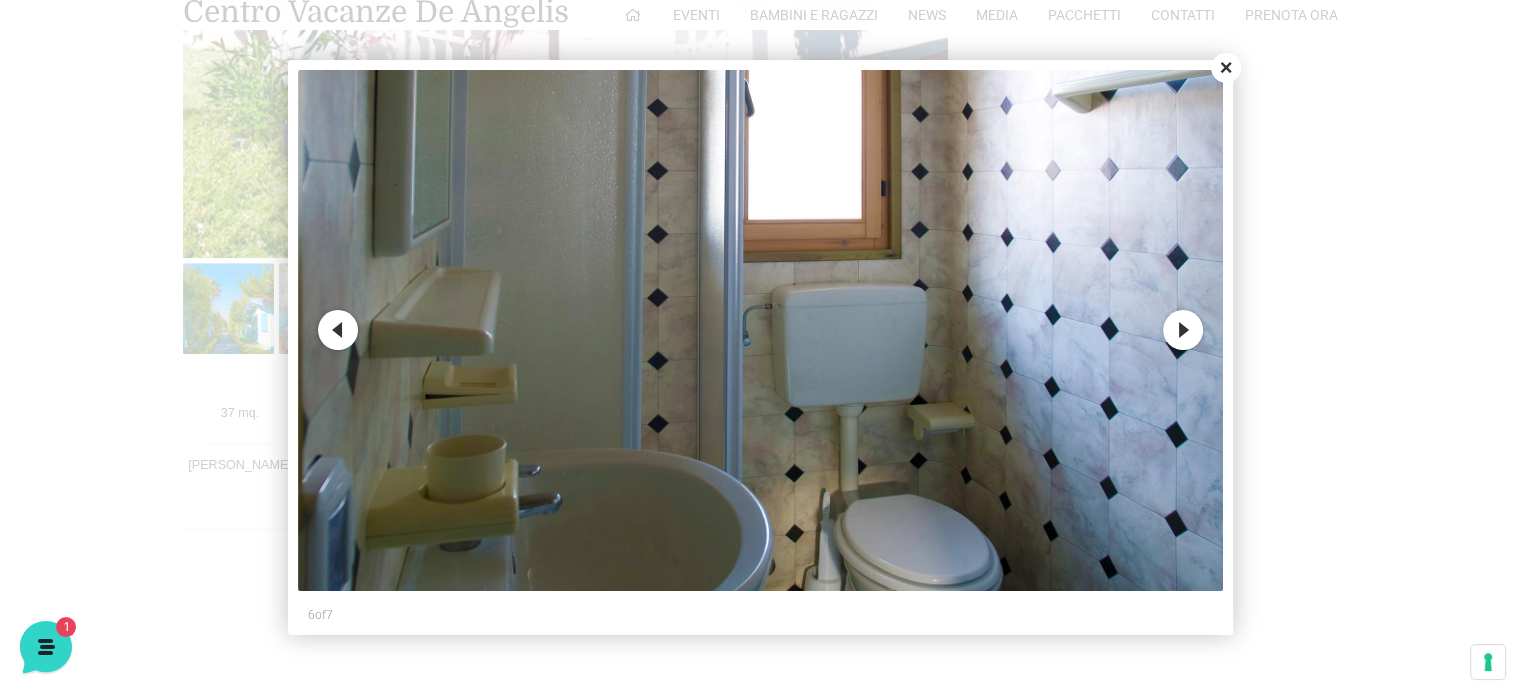 click on "Previous" at bounding box center [338, 330] 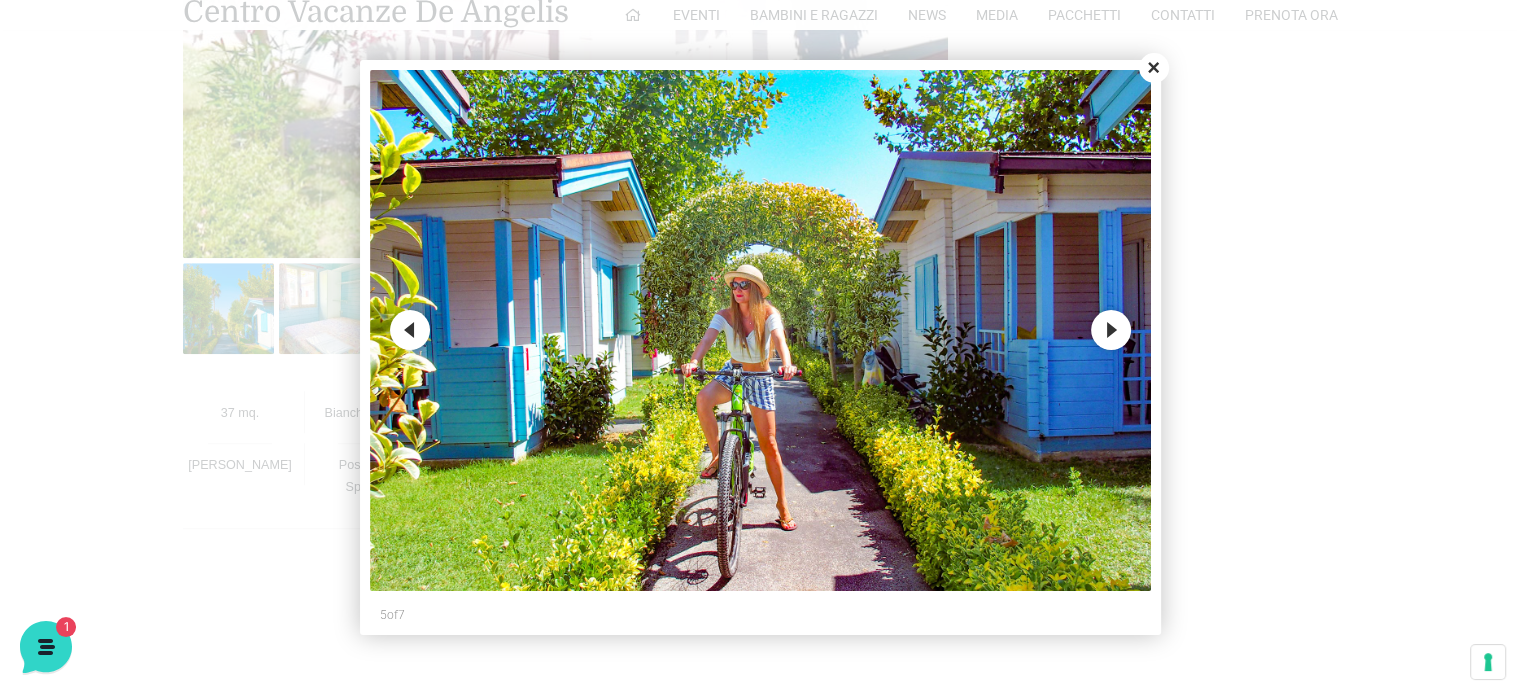 click on "Previous" at bounding box center (410, 330) 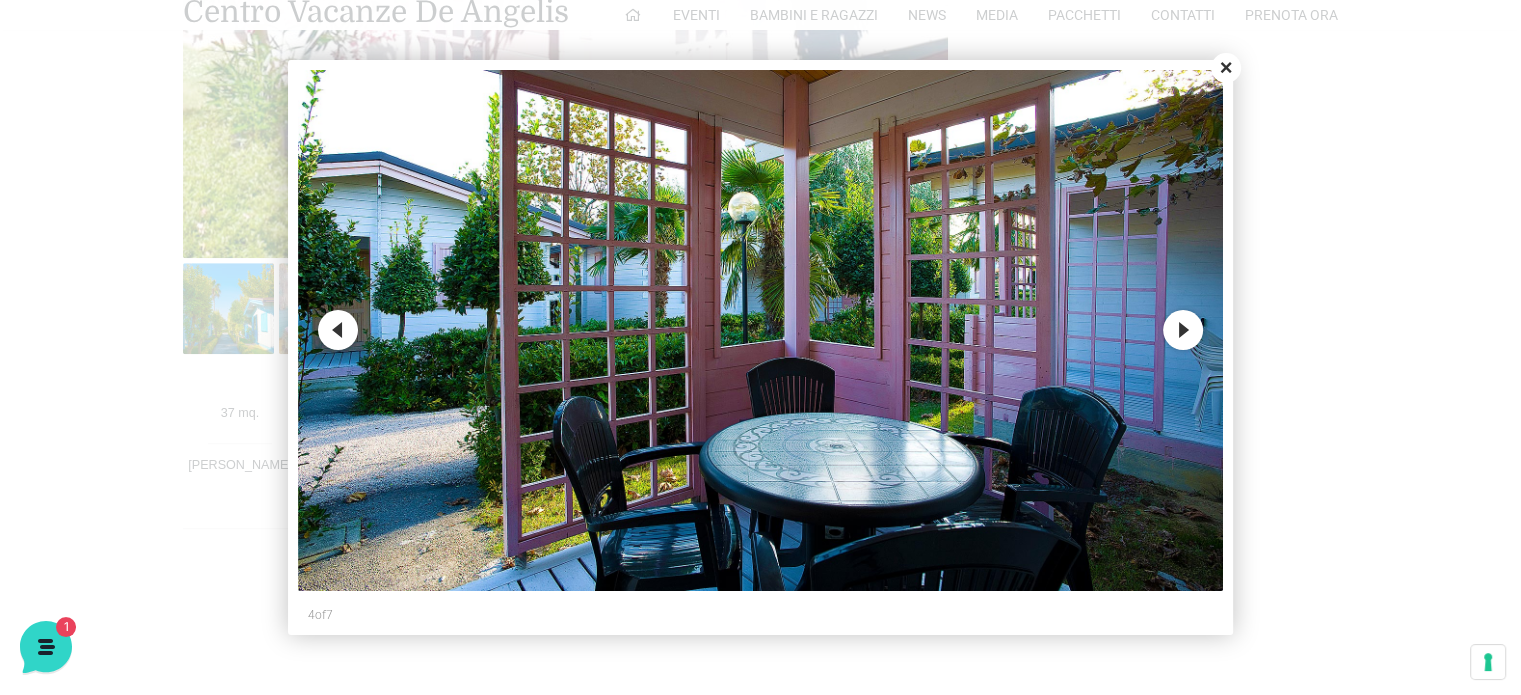 click on "Previous" at bounding box center (338, 330) 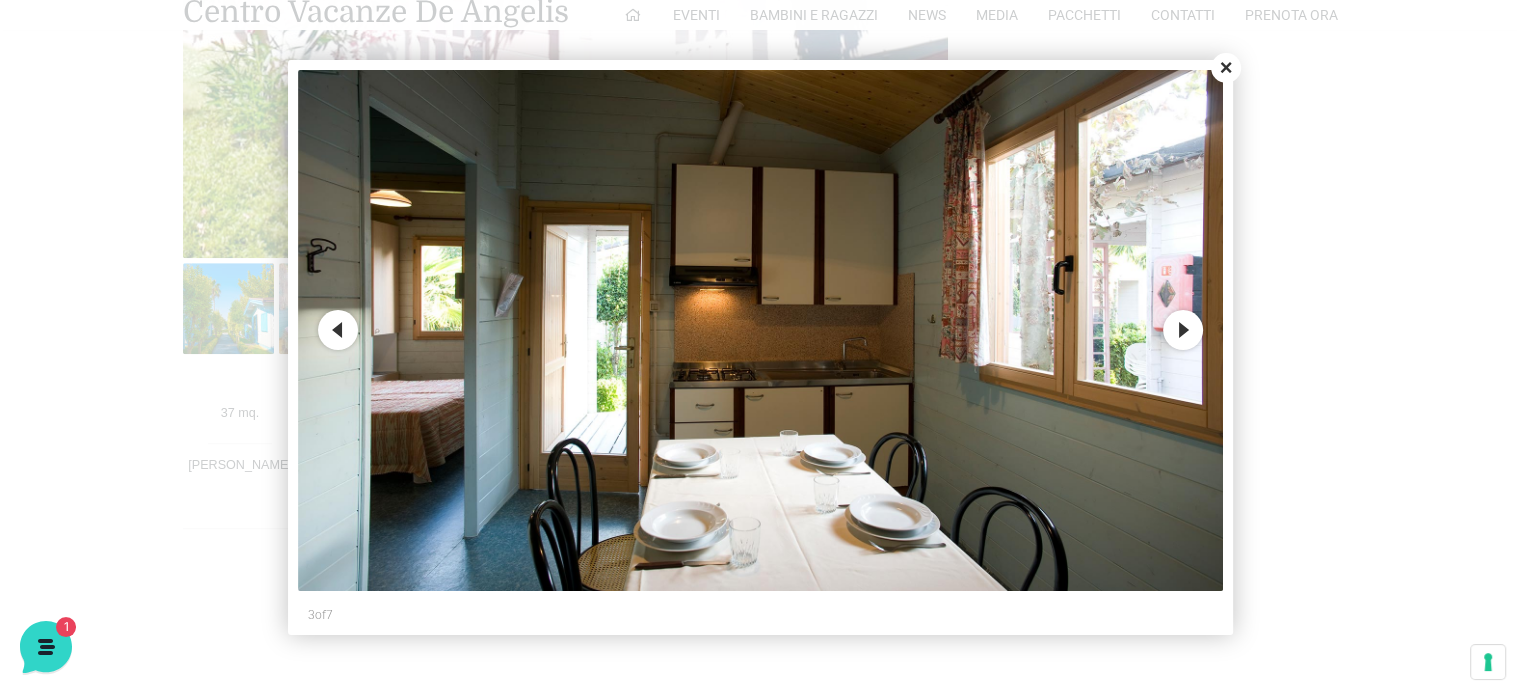 click on "Previous" at bounding box center (338, 330) 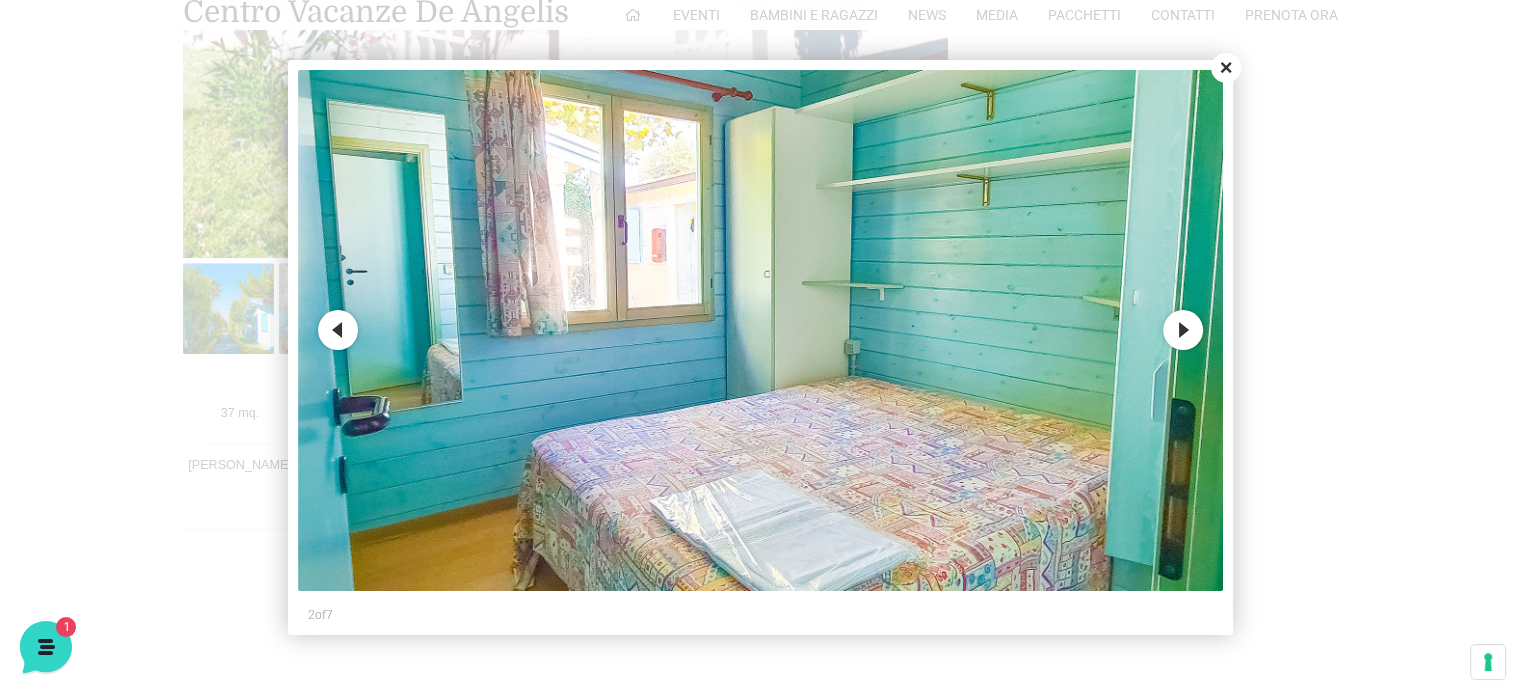 click on "Previous" at bounding box center (338, 330) 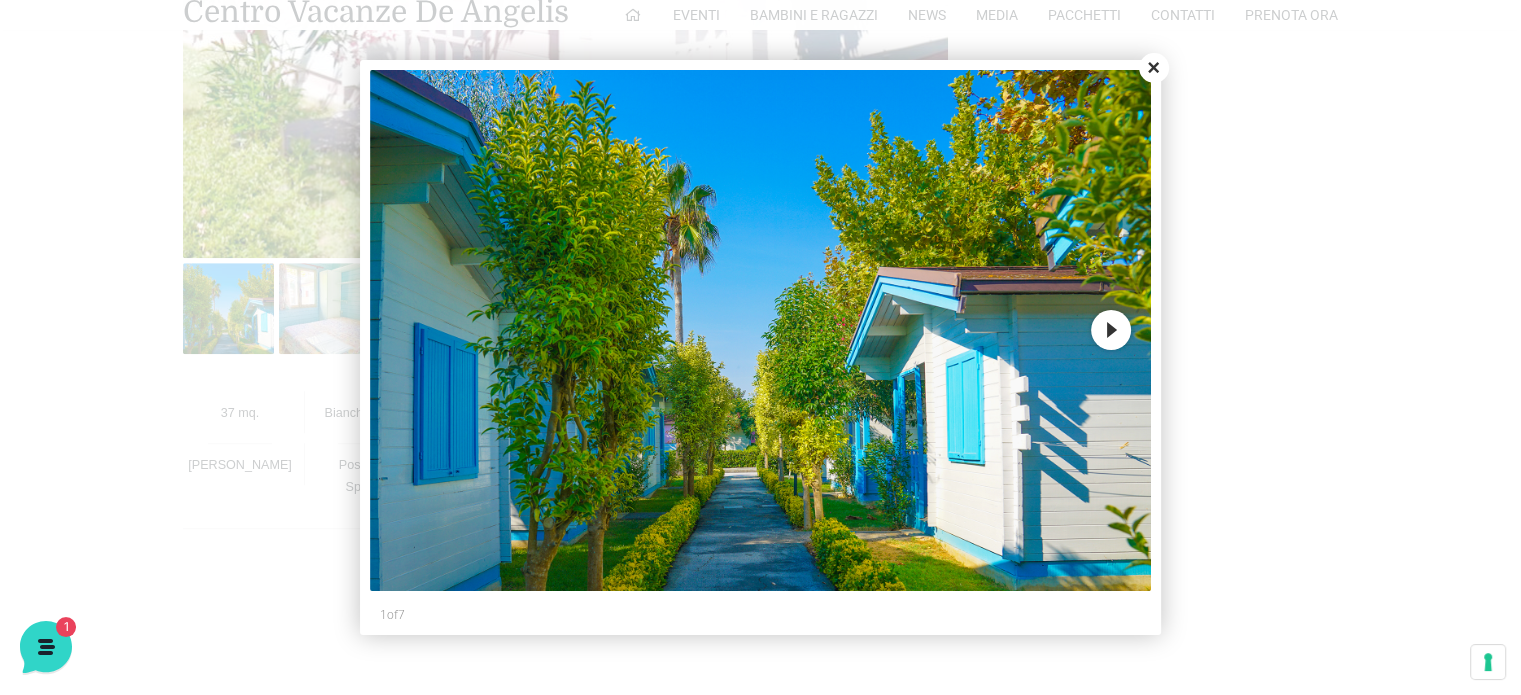 drag, startPoint x: 1153, startPoint y: 70, endPoint x: 1154, endPoint y: 224, distance: 154.00325 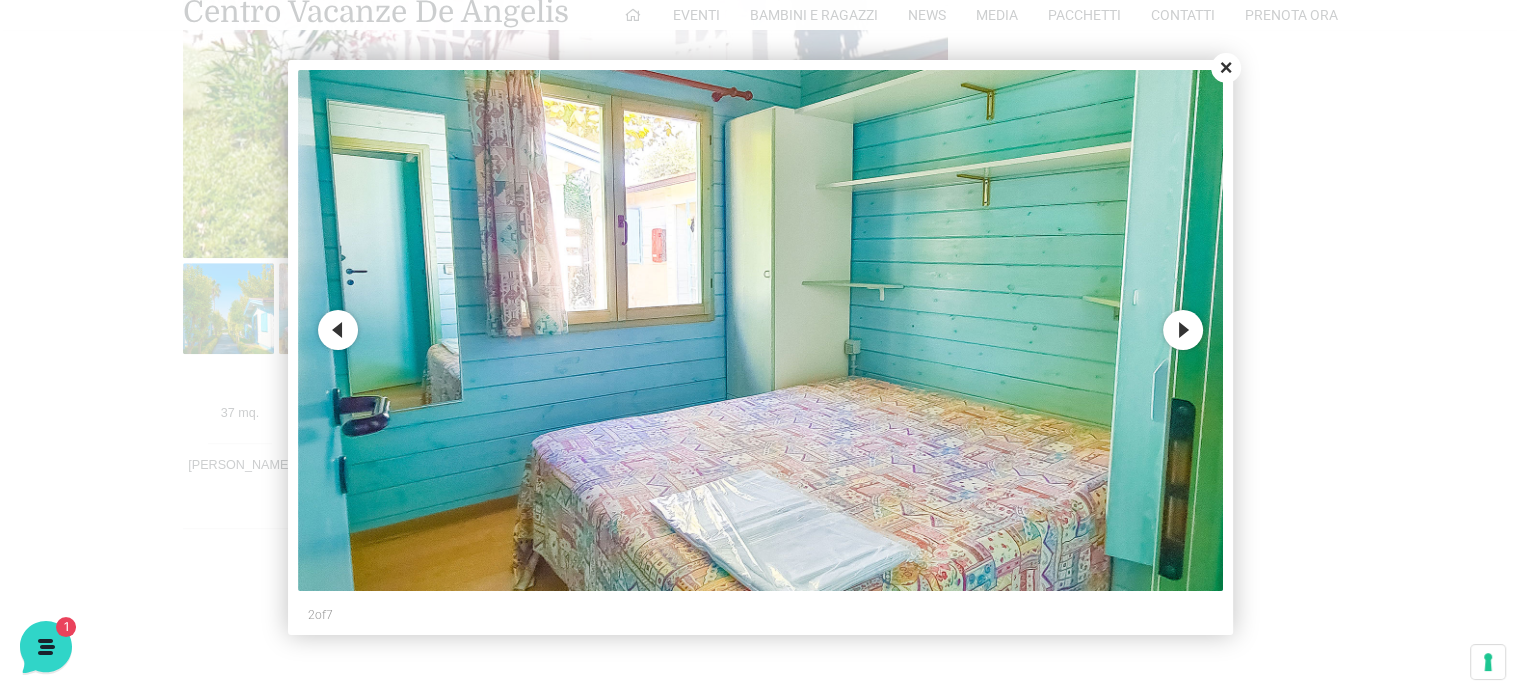 click on "Next" at bounding box center (1183, 330) 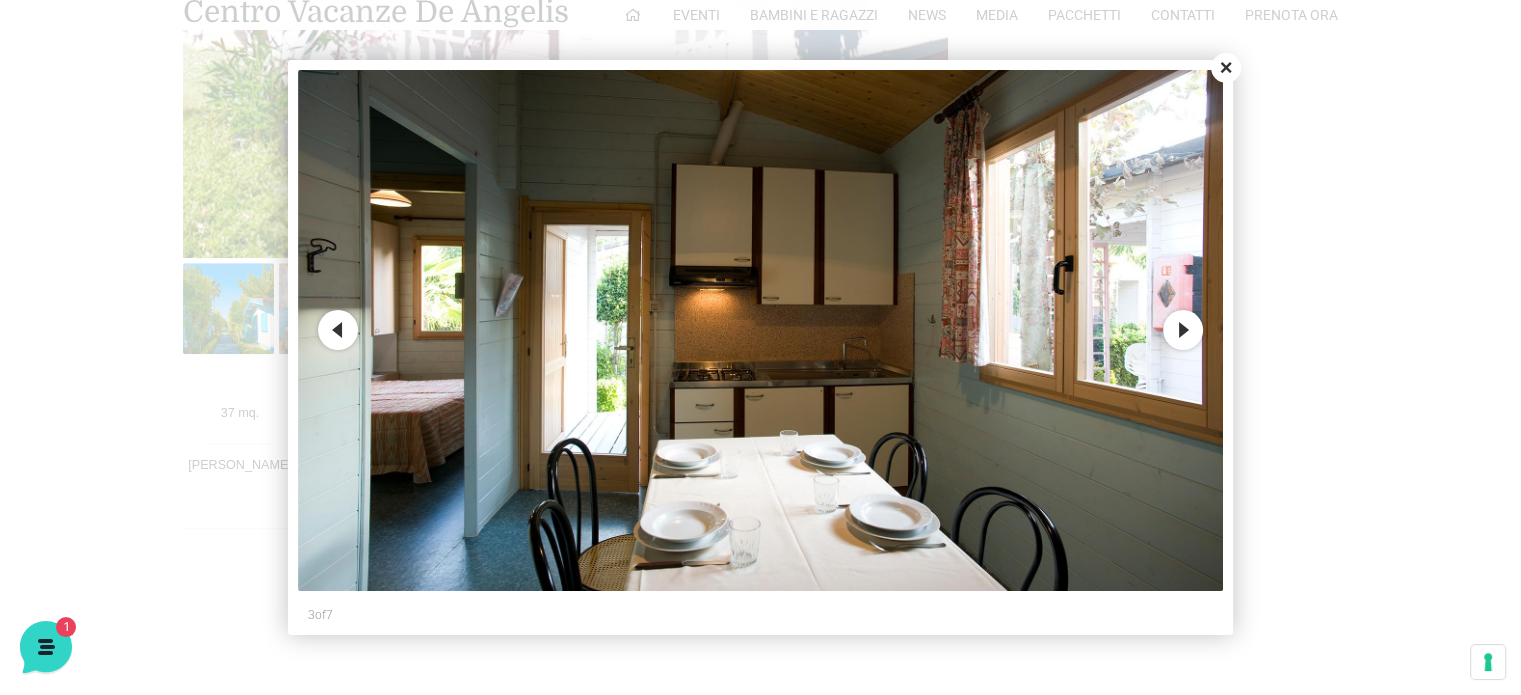 click on "Next" at bounding box center [1183, 330] 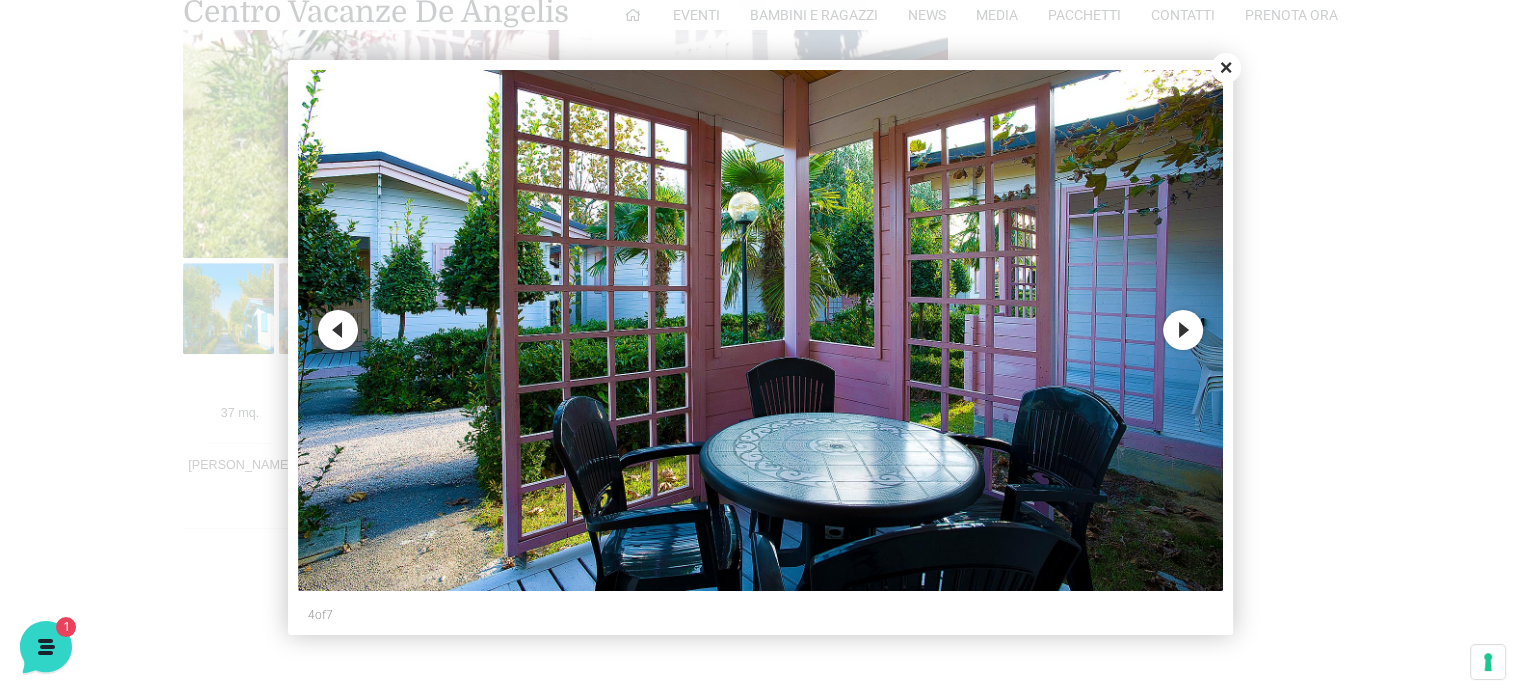 click on "Next" at bounding box center [1183, 330] 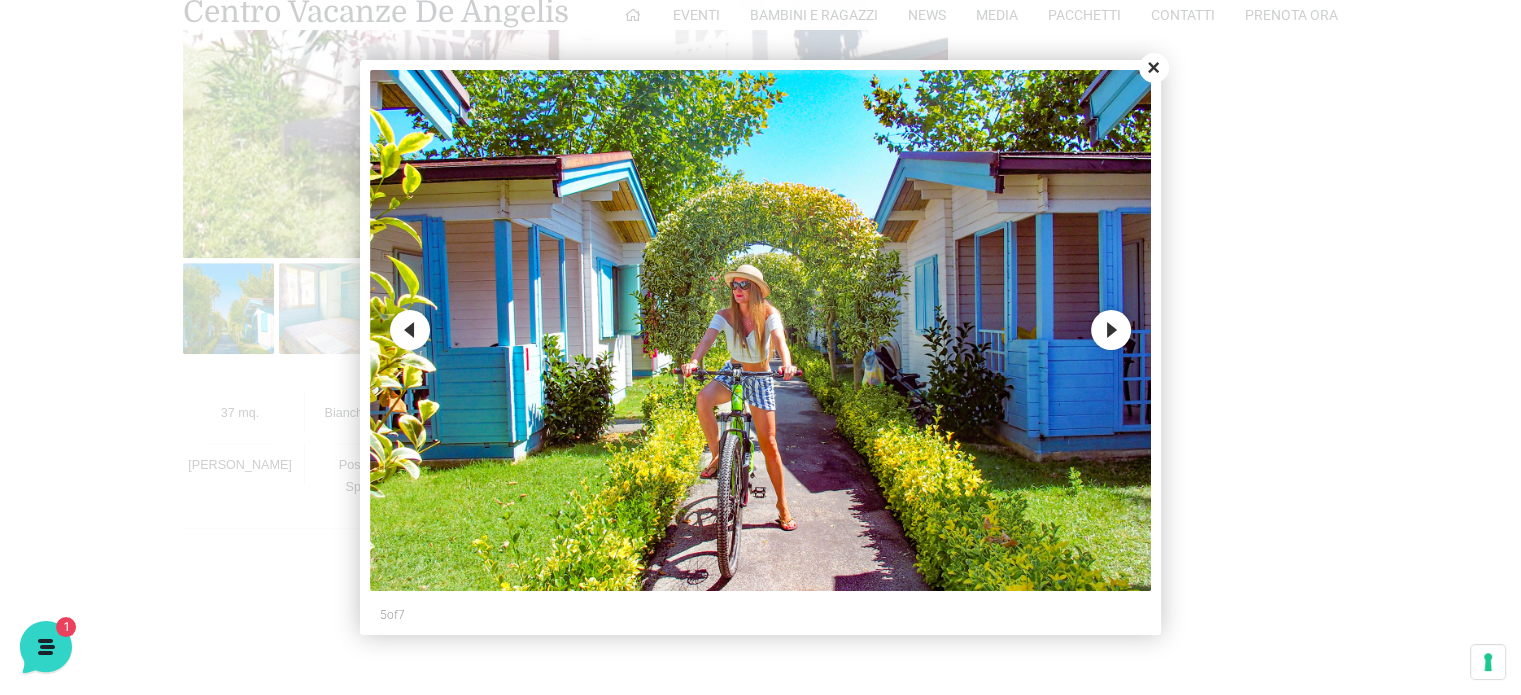 click on "Next" at bounding box center [1111, 330] 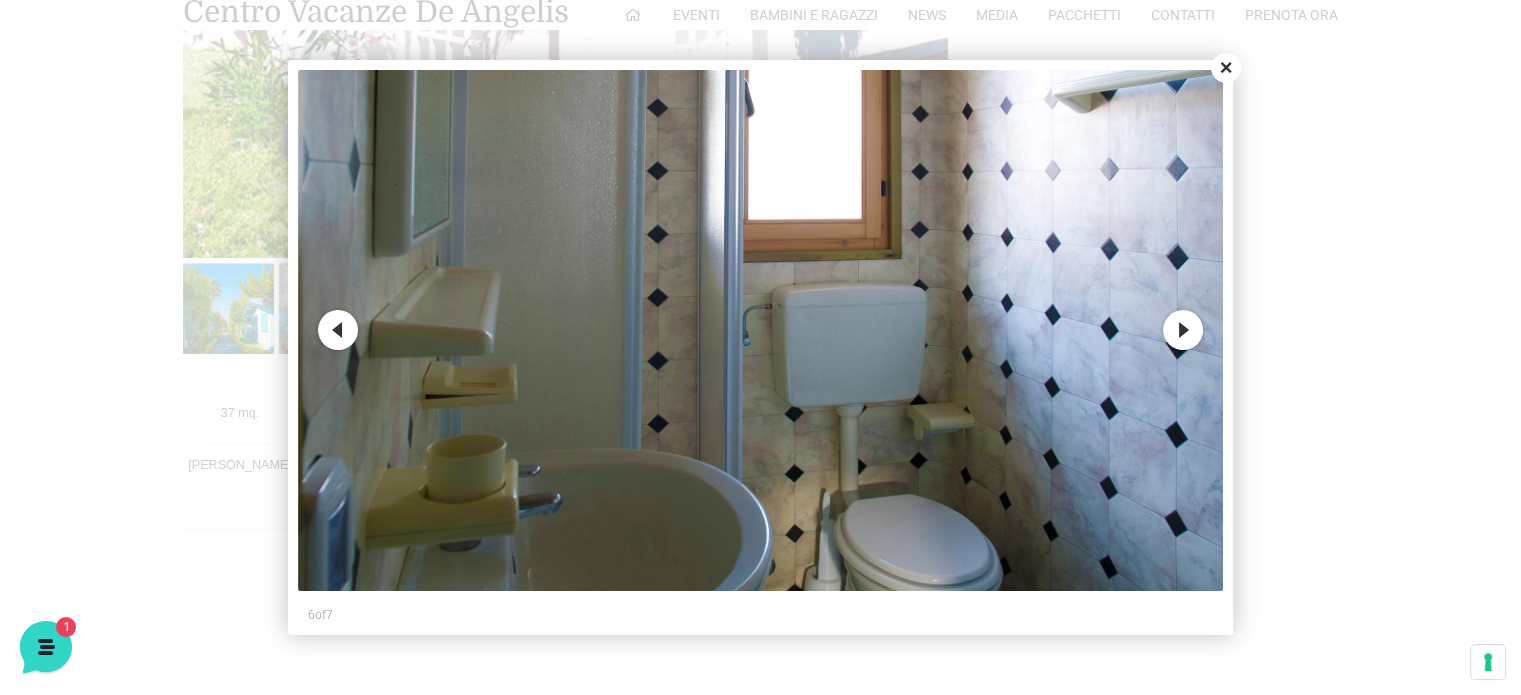 click on "Next" at bounding box center [1183, 330] 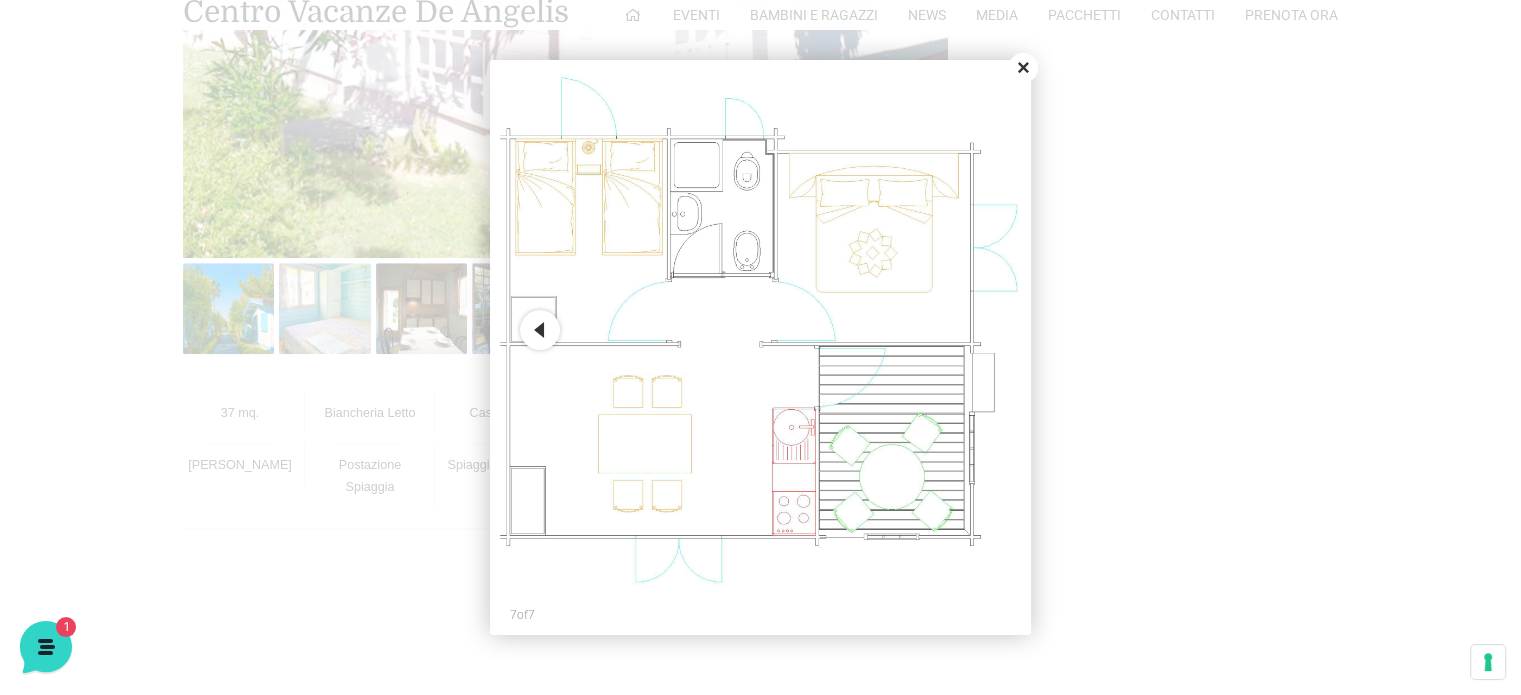 click on "Close" at bounding box center [1023, 68] 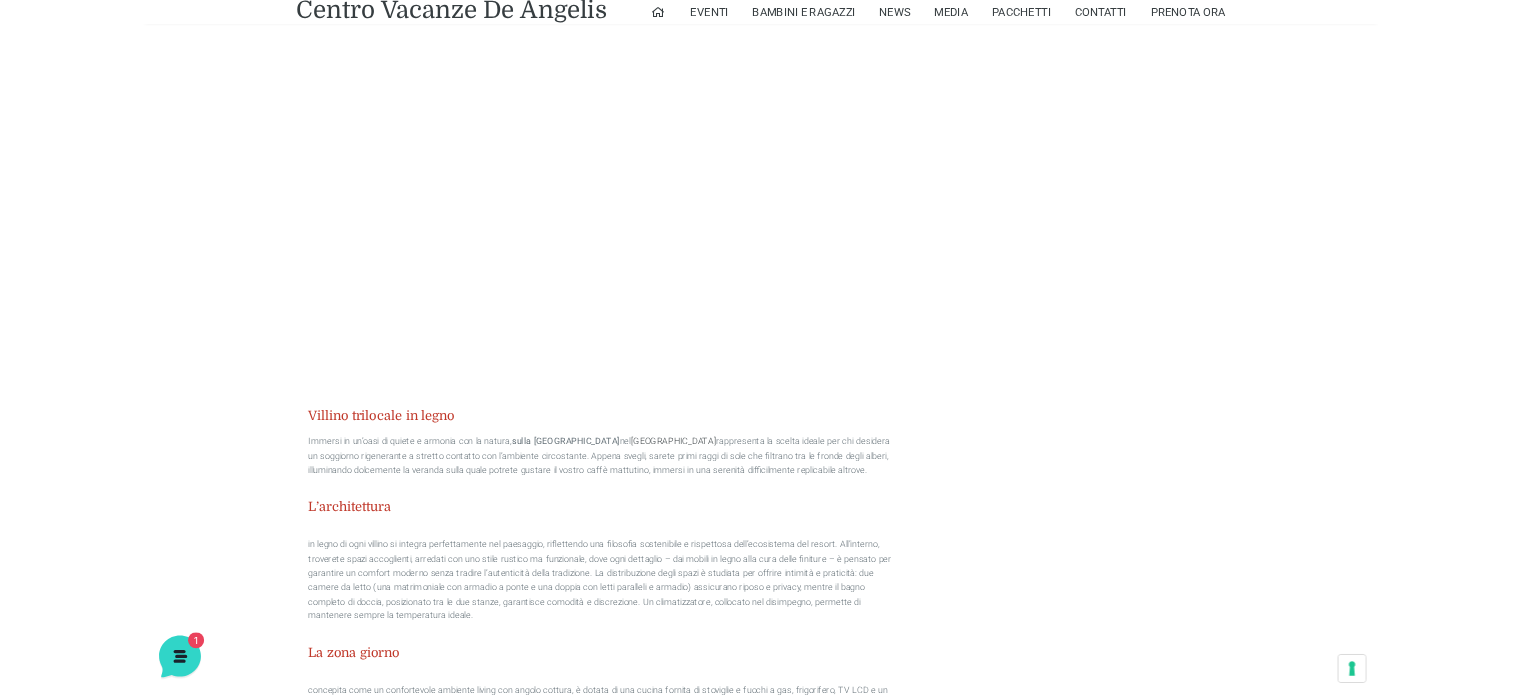 scroll, scrollTop: 1700, scrollLeft: 0, axis: vertical 